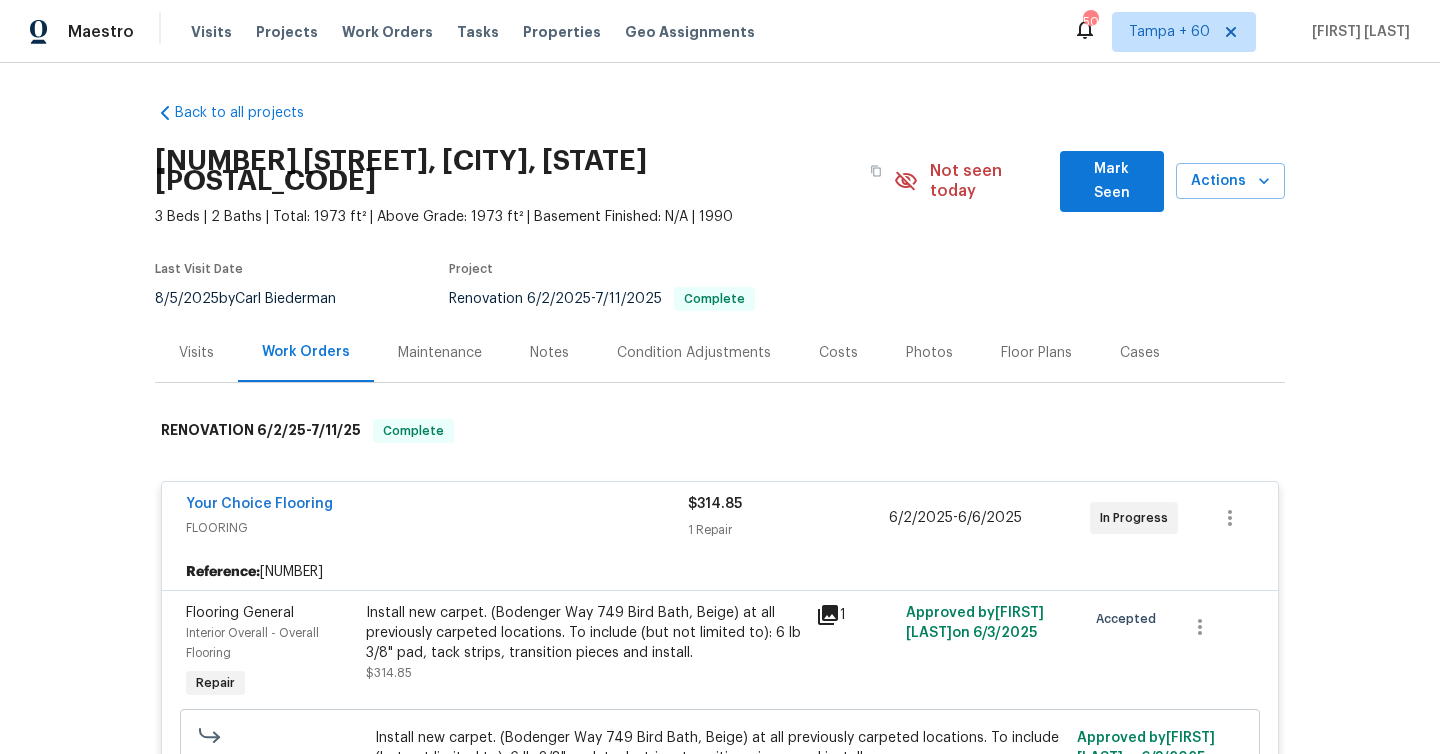 scroll, scrollTop: 0, scrollLeft: 0, axis: both 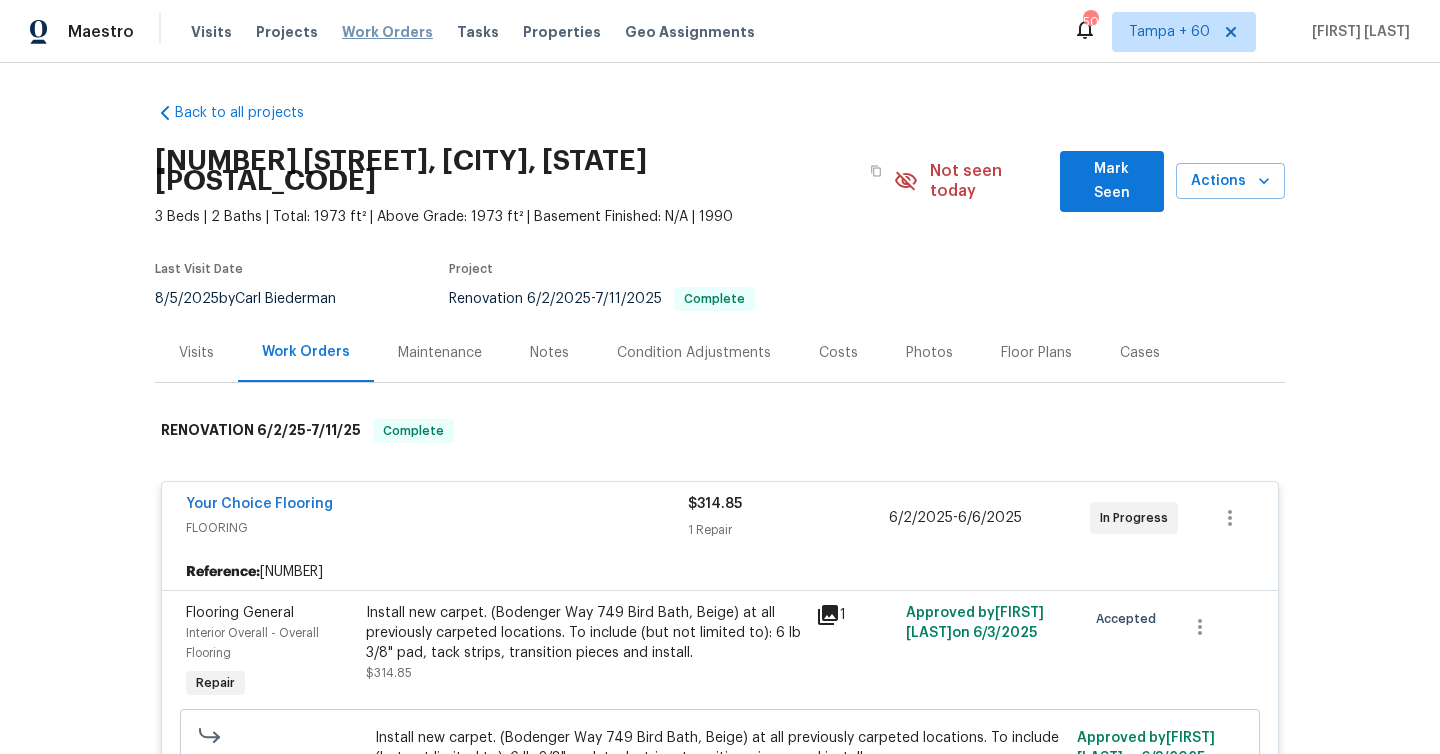 click on "Work Orders" at bounding box center (387, 32) 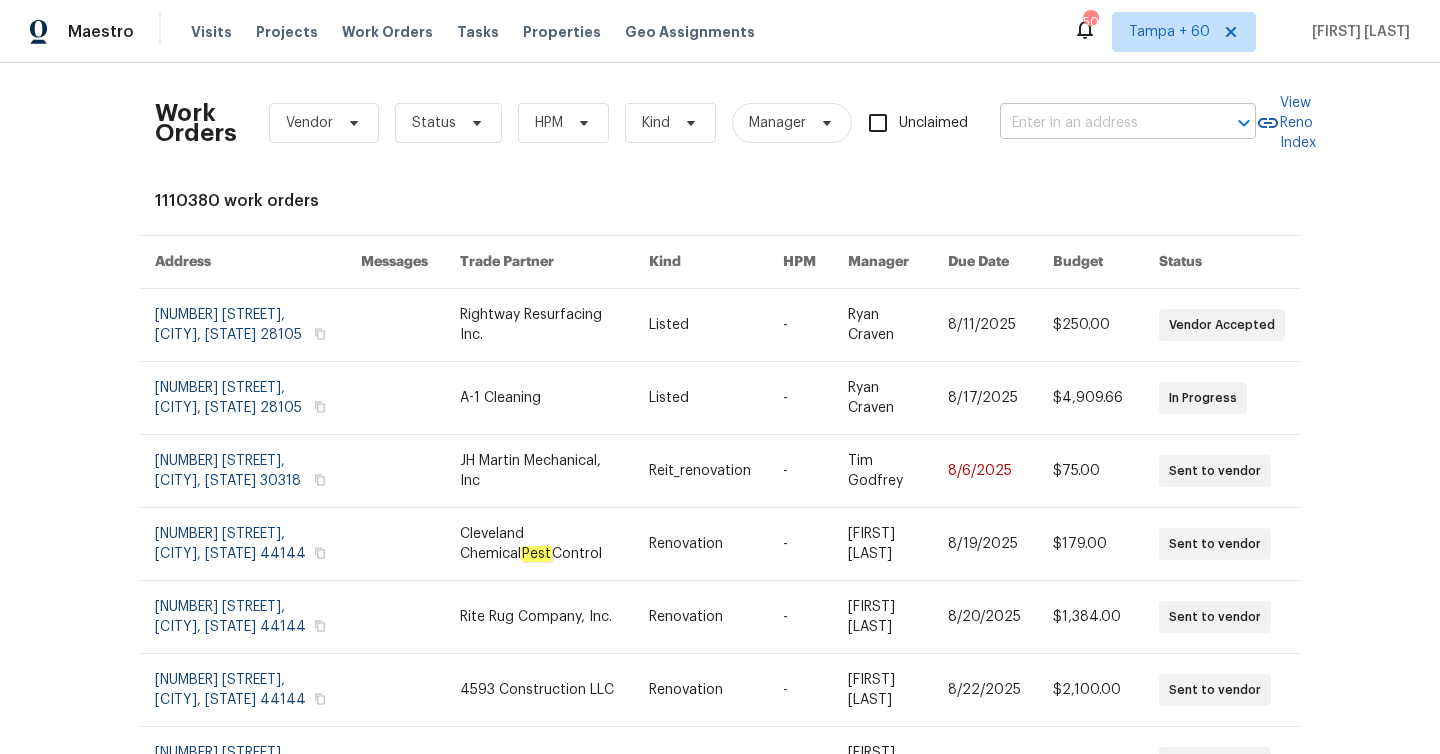click at bounding box center (1100, 123) 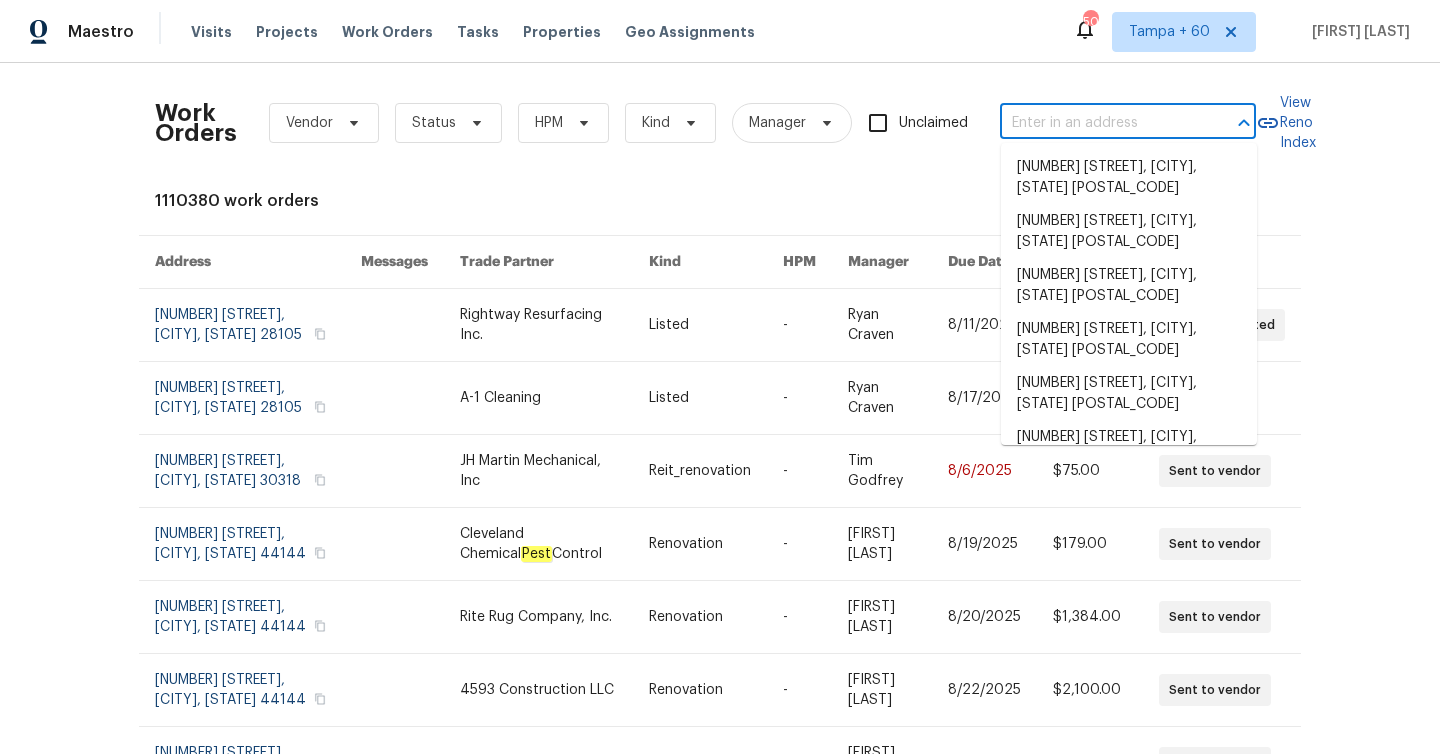 paste on "[NUMBER] [STREET], [CITY], [STATE] [POSTAL_CODE]" 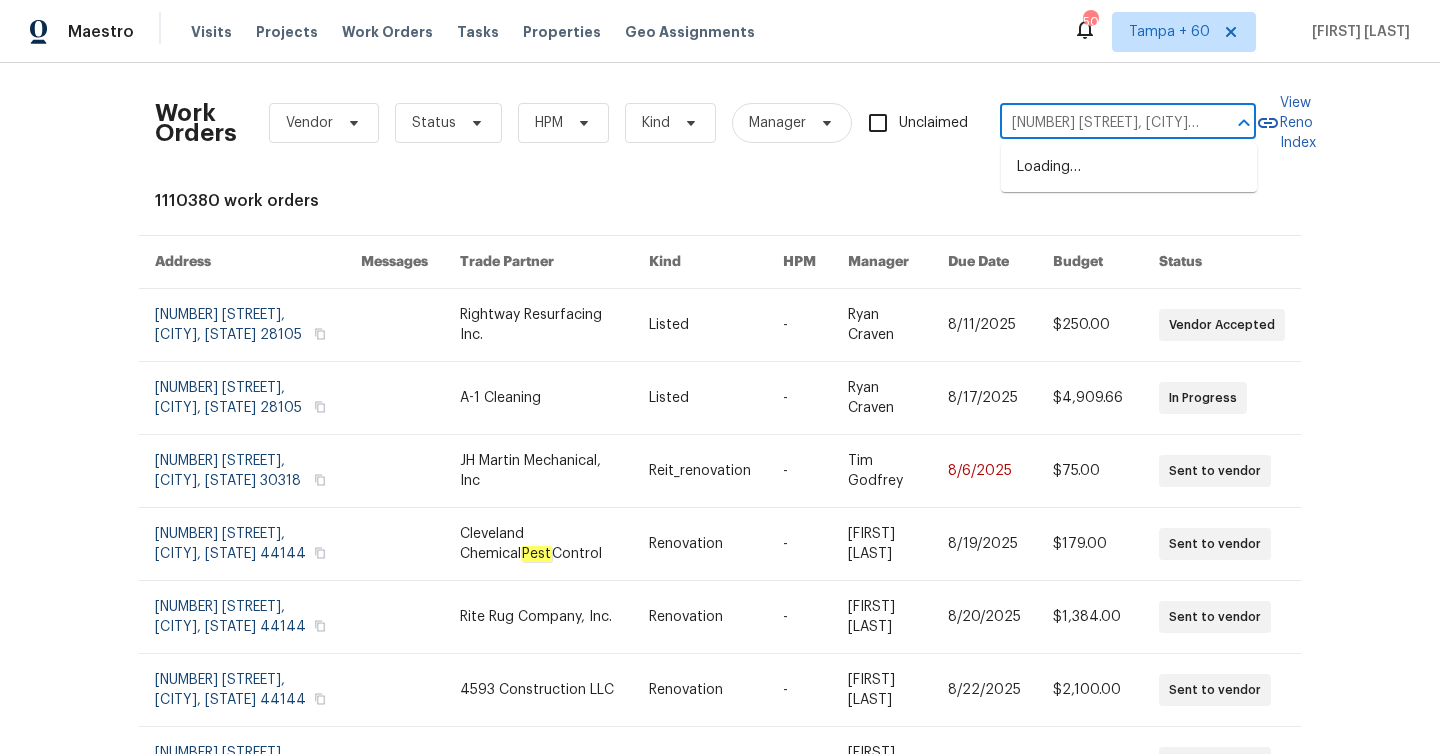 scroll, scrollTop: 0, scrollLeft: 82, axis: horizontal 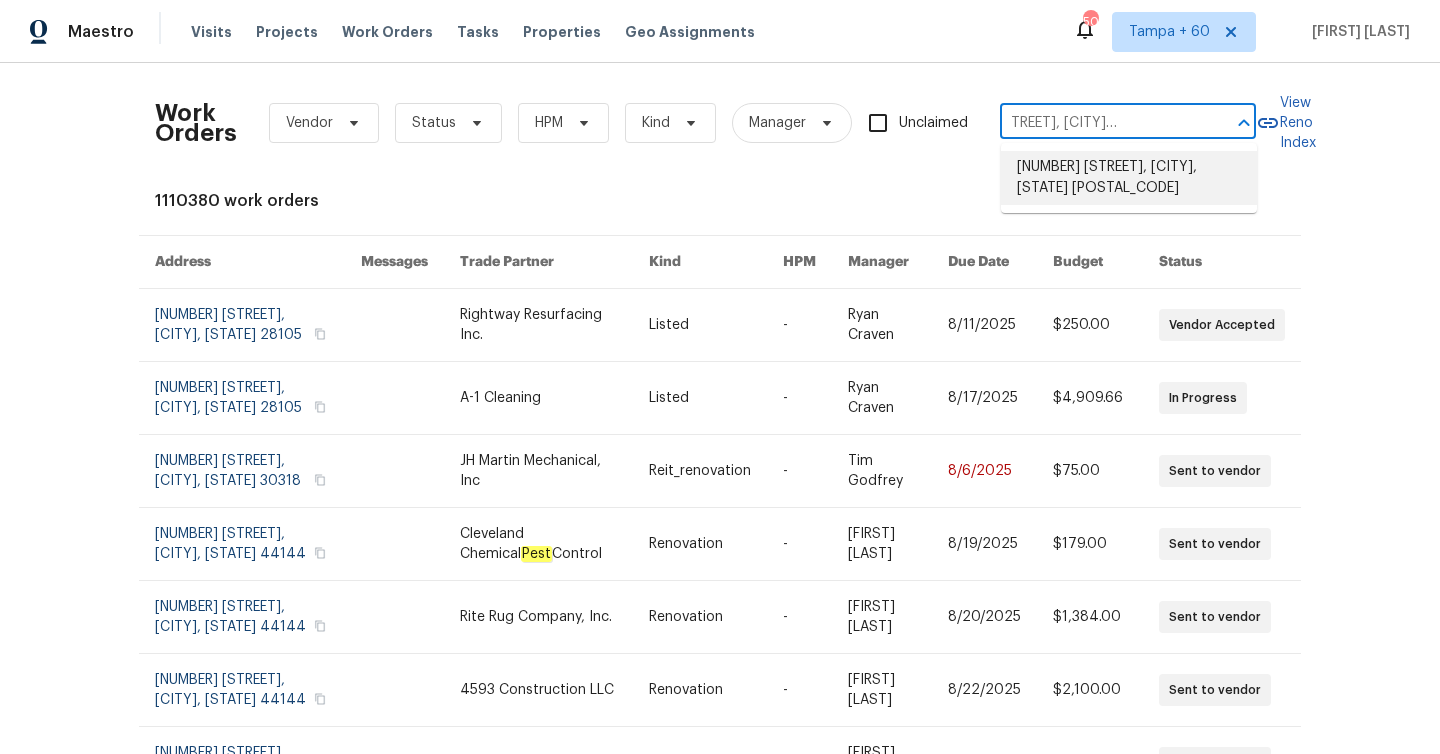 click on "[NUMBER] [STREET], [CITY], [STATE] [POSTAL_CODE]" at bounding box center (1129, 178) 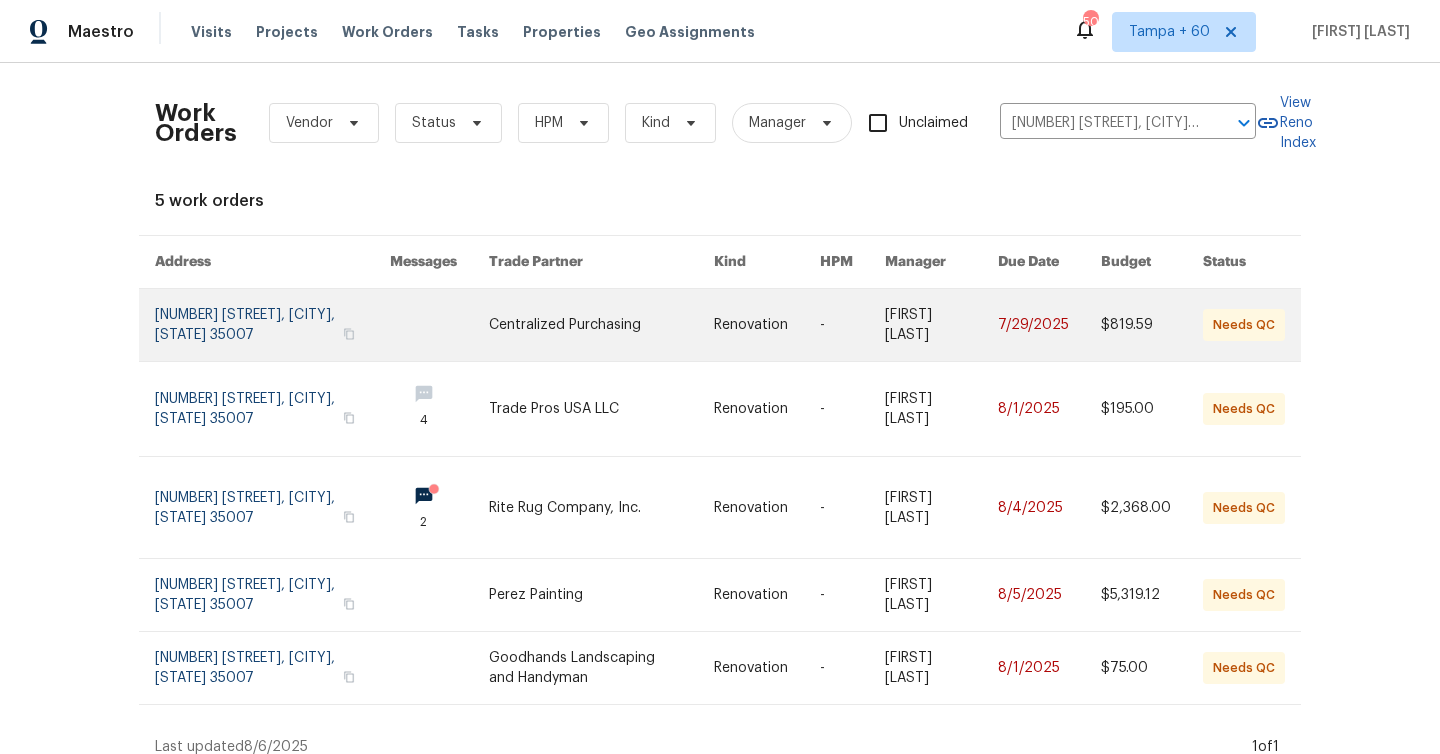 click at bounding box center (272, 325) 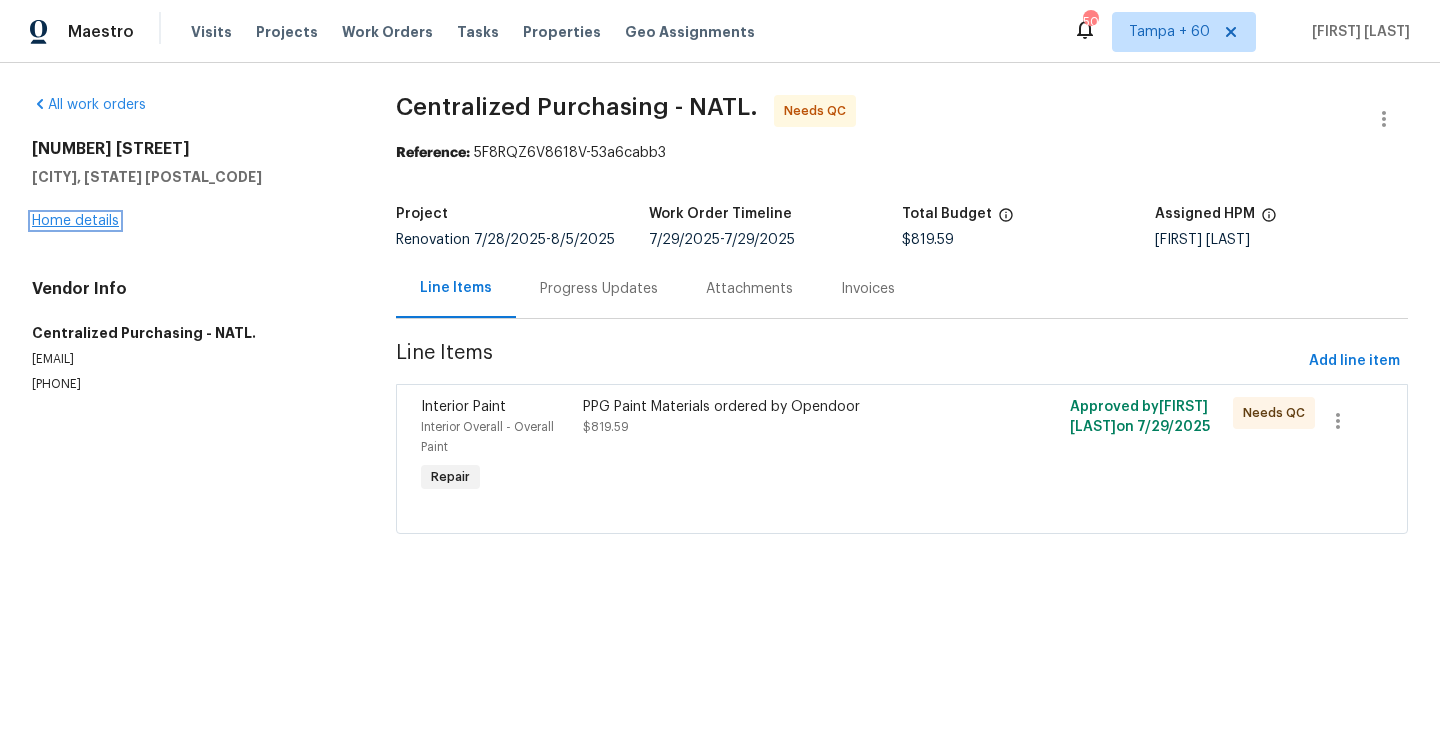 click on "Home details" at bounding box center [75, 221] 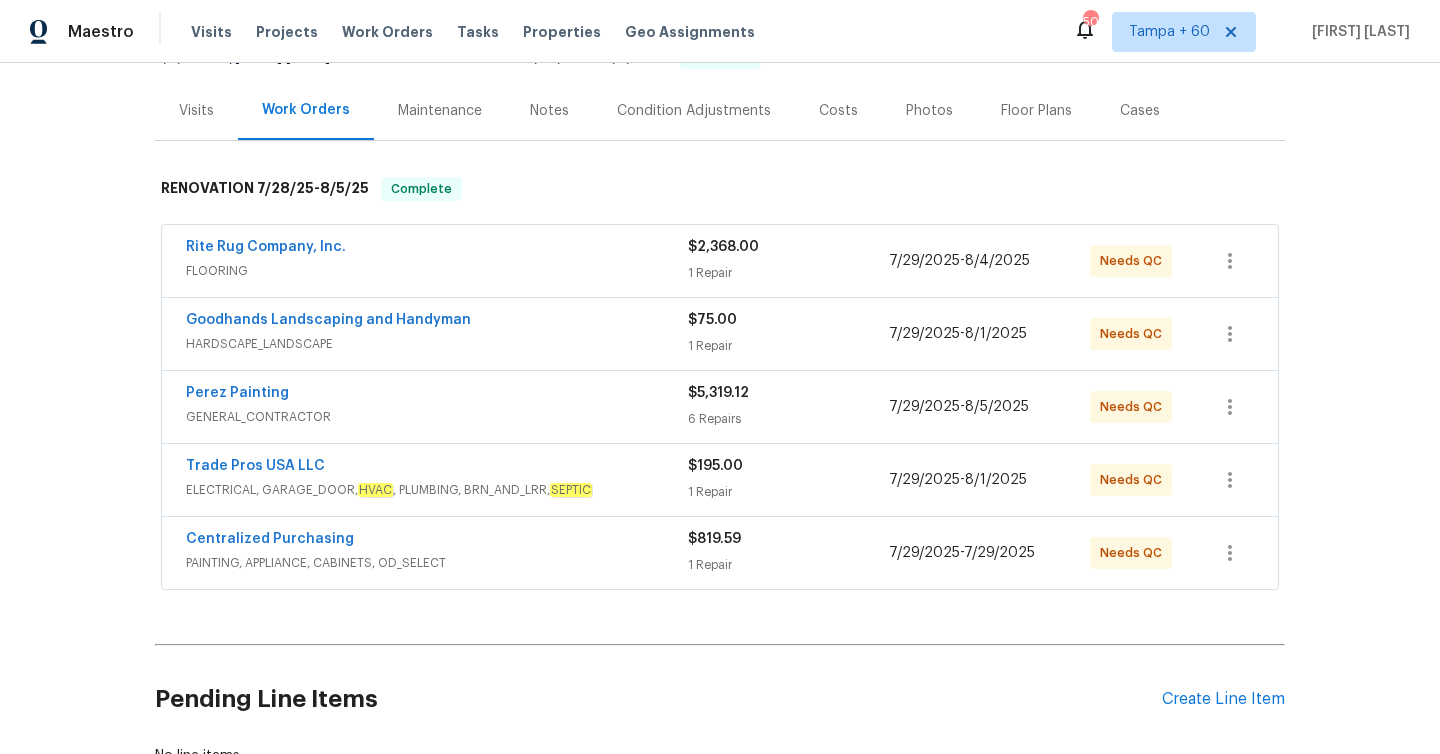 scroll, scrollTop: 254, scrollLeft: 0, axis: vertical 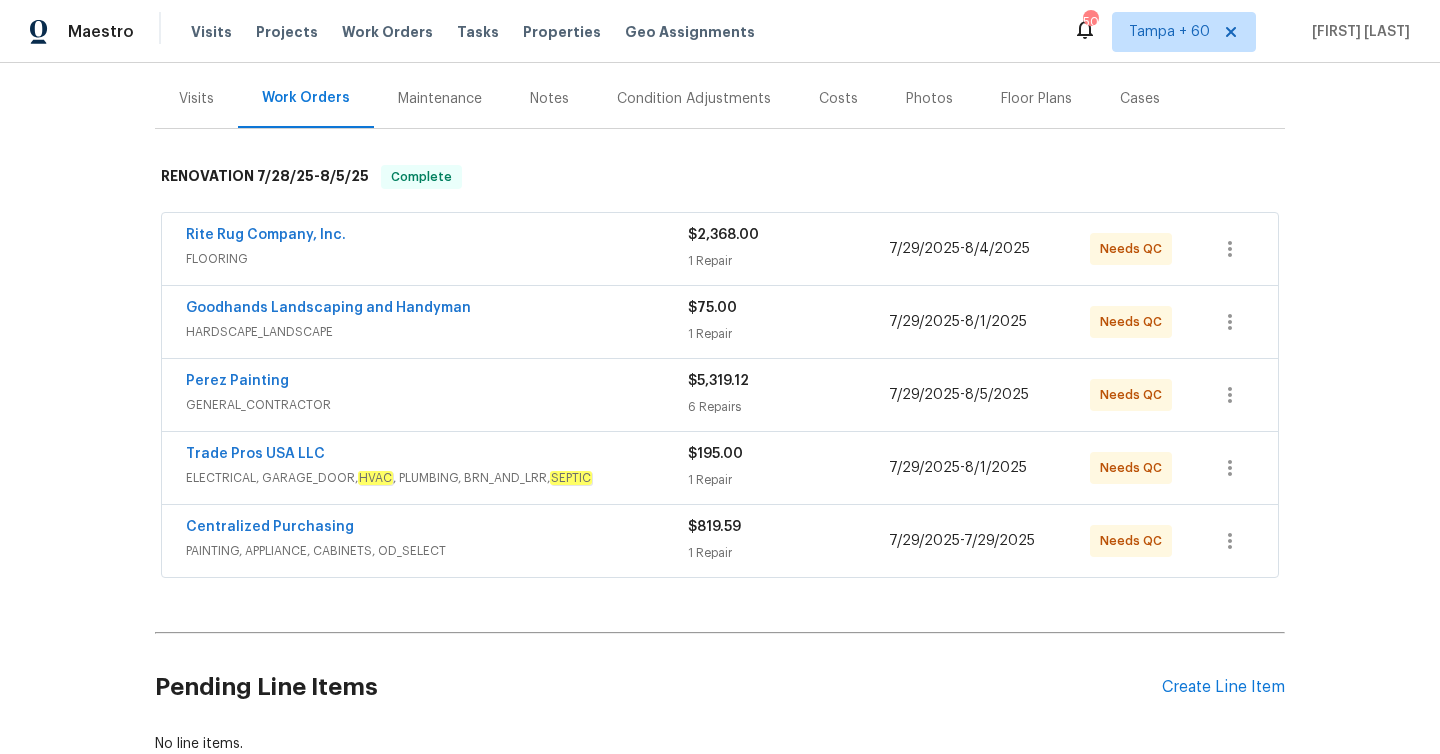 click on "Goodhands Landscaping and Handyman" at bounding box center [437, 310] 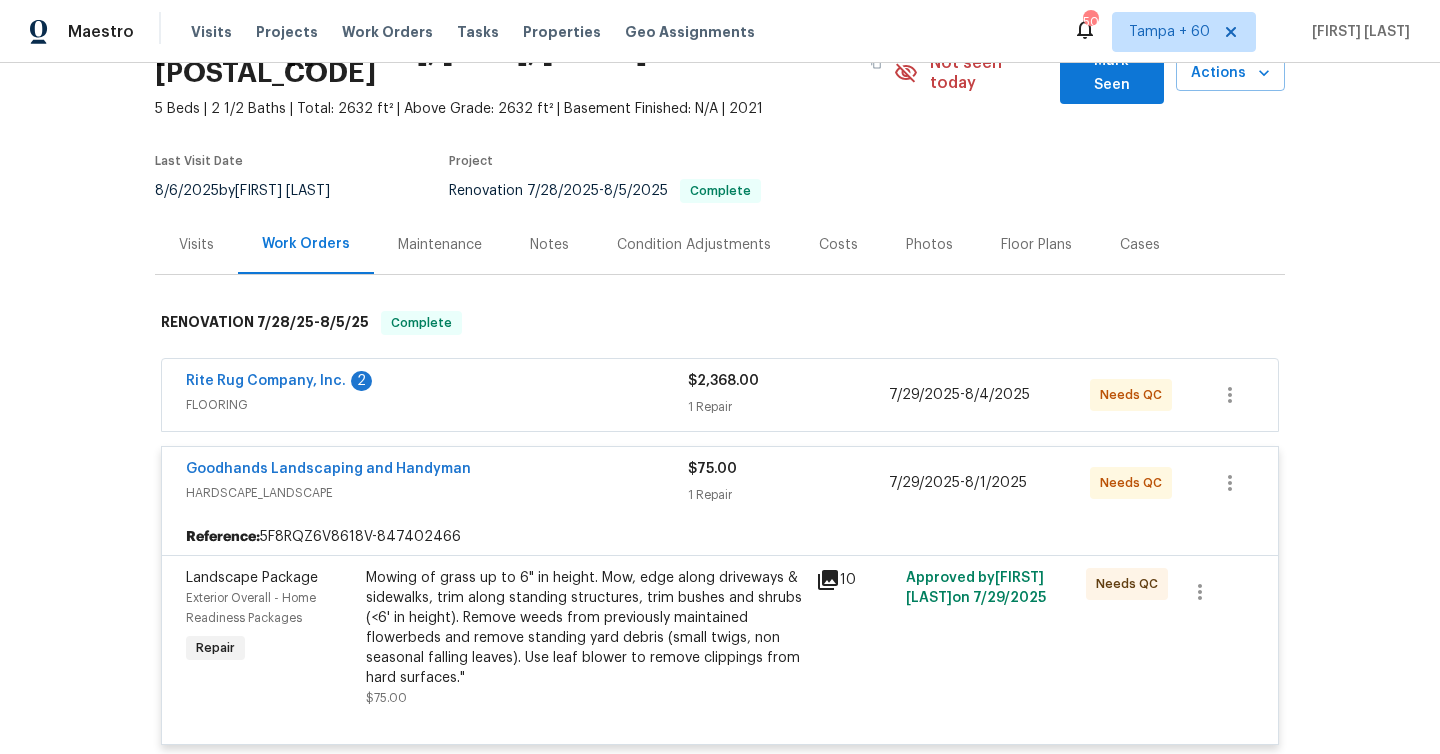 scroll, scrollTop: 0, scrollLeft: 0, axis: both 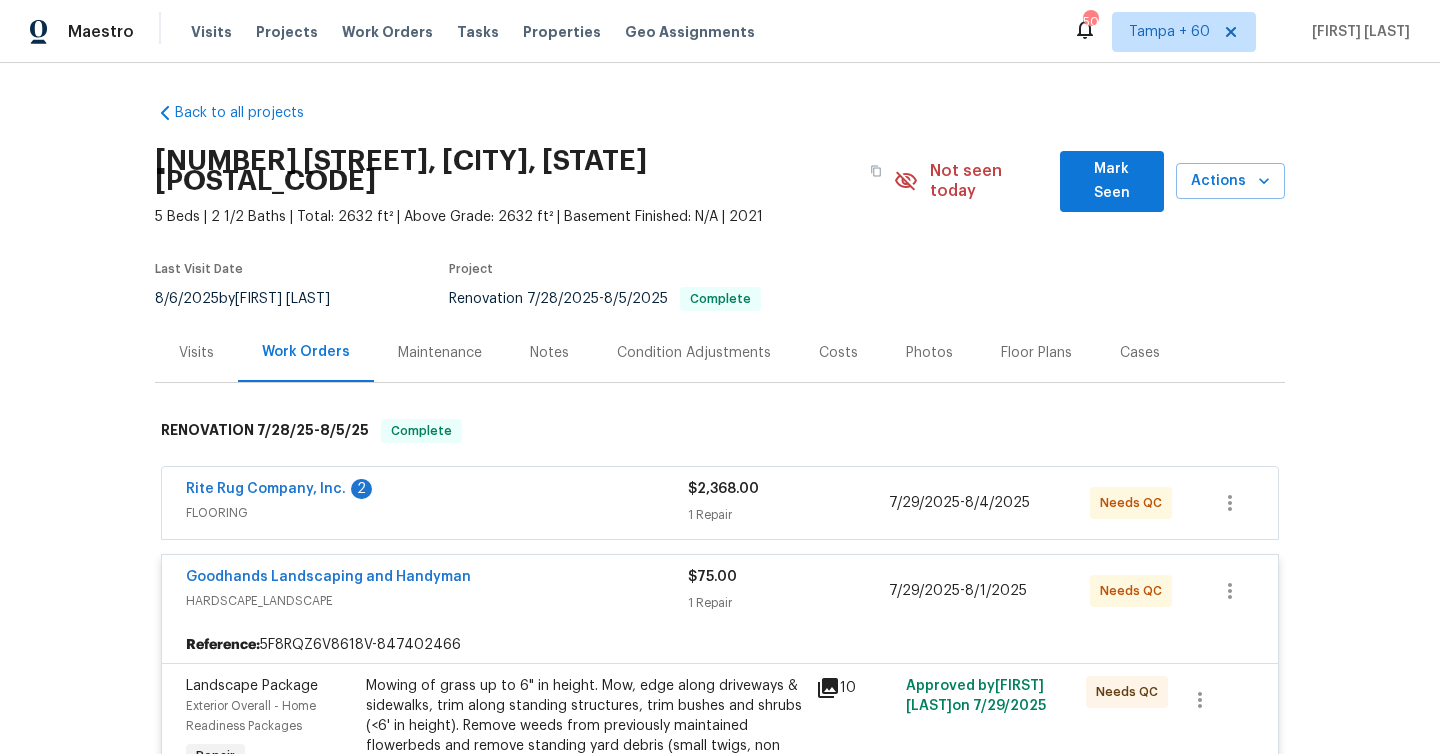 click on "Visits" at bounding box center (196, 353) 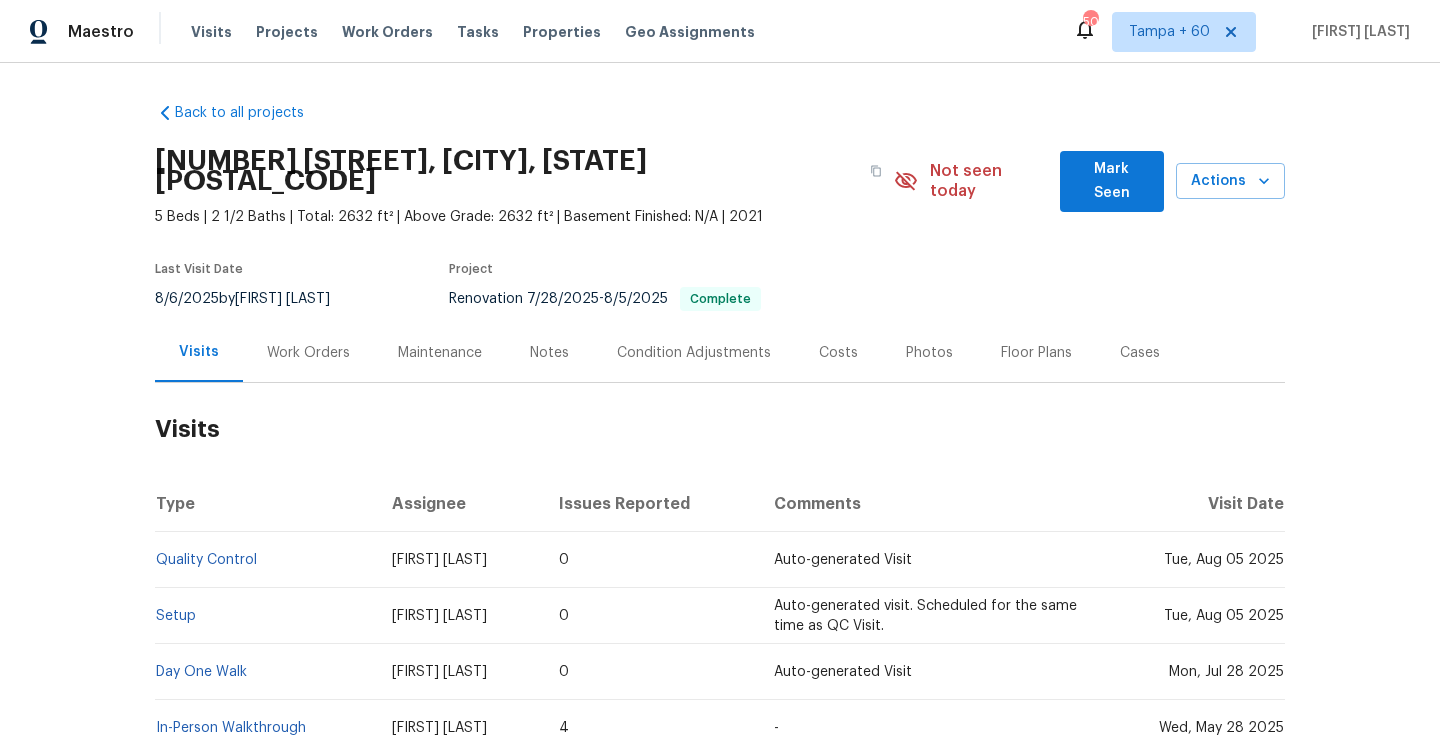 click on "Work Orders" at bounding box center (308, 353) 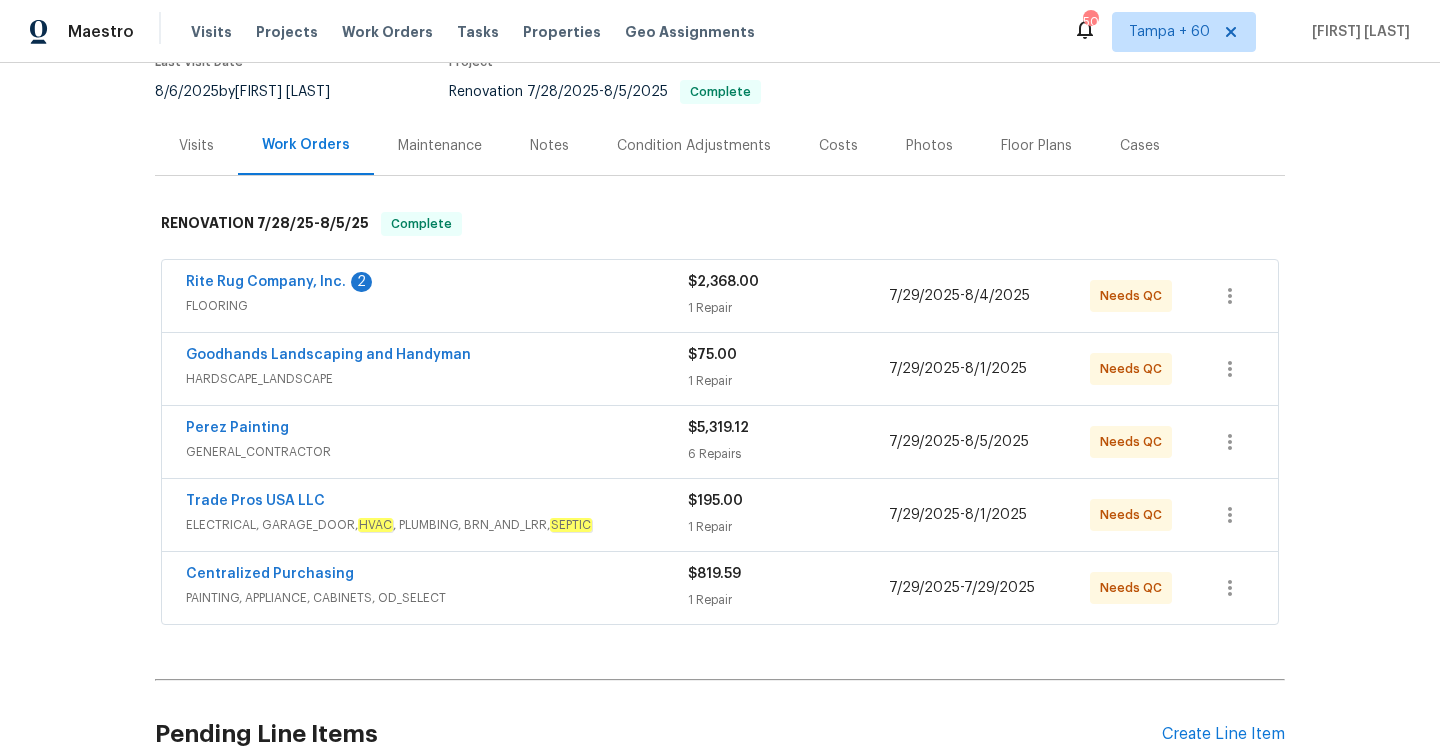 scroll, scrollTop: 249, scrollLeft: 0, axis: vertical 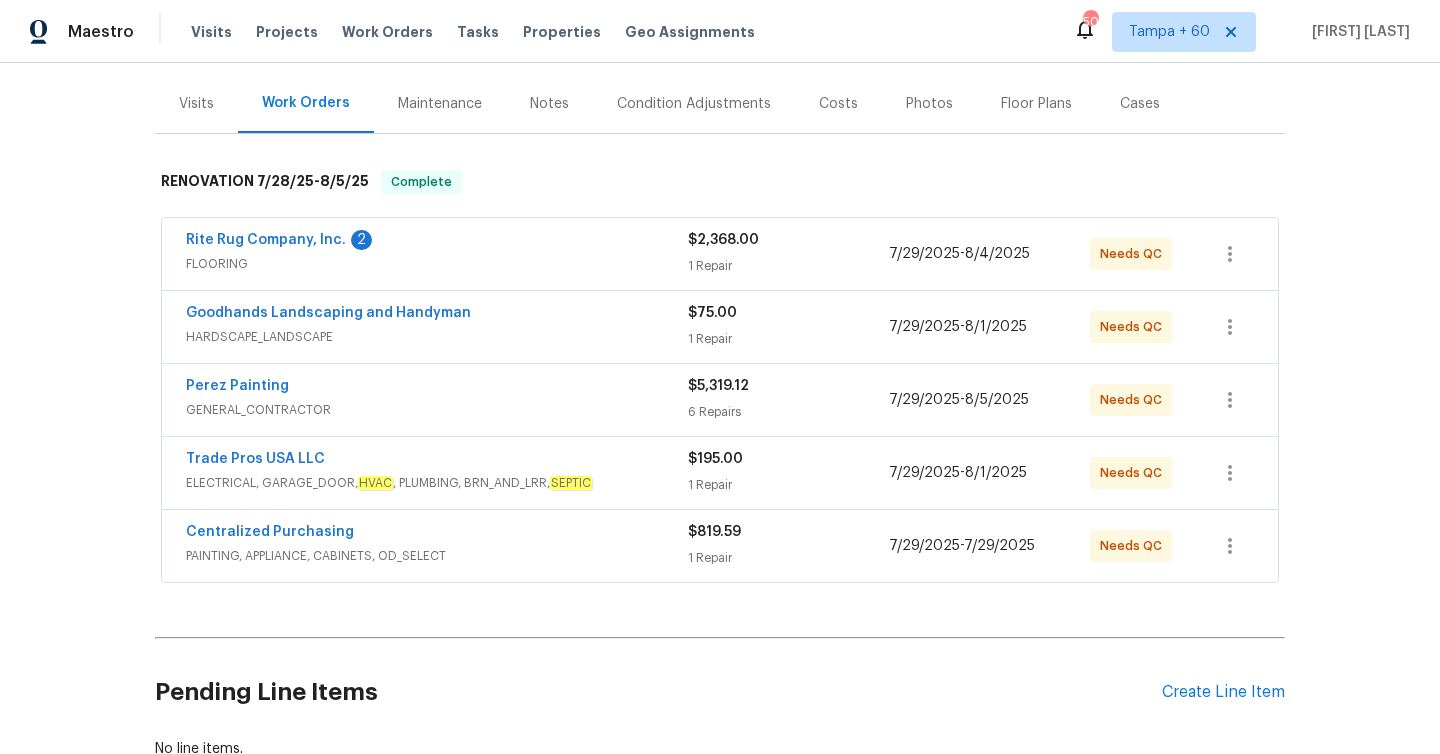click on "1 Repair" at bounding box center (788, 266) 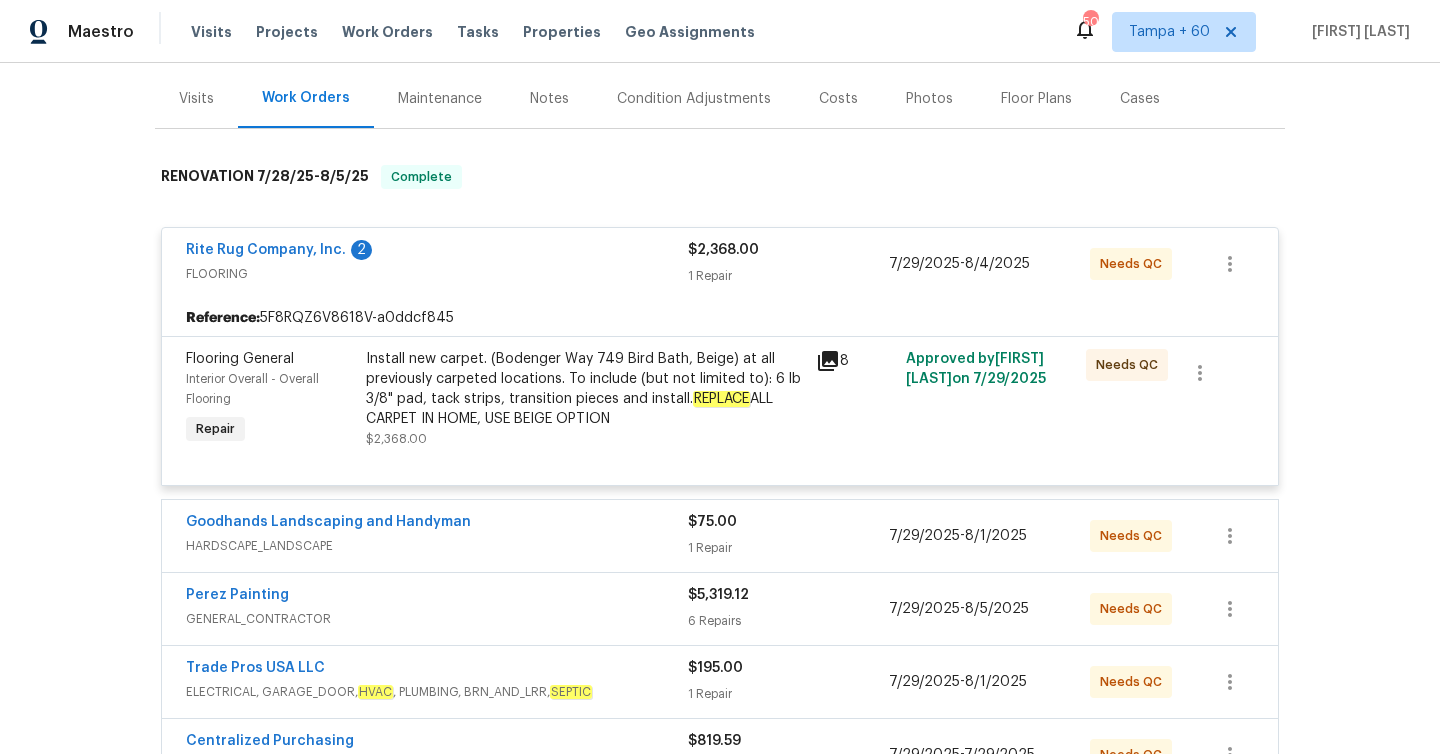 scroll, scrollTop: 256, scrollLeft: 0, axis: vertical 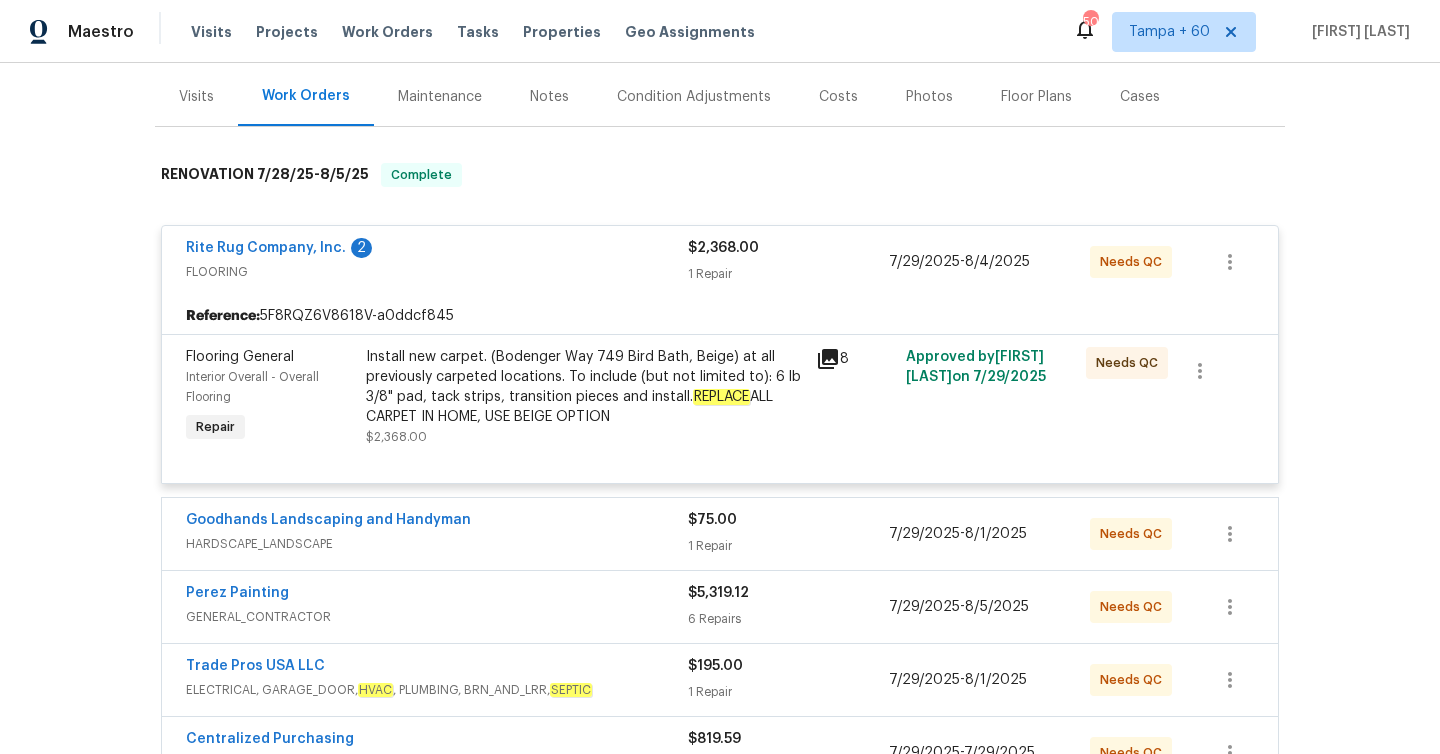 click on "Install new carpet. (Bodenger Way 749 Bird Bath, Beige) at all previously carpeted locations. To include (but not limited to): 6 lb 3/8" pad, tack strips, transition pieces and install.  REPLACE  ALL CARPET IN HOME, USE BEIGE OPTION" at bounding box center [585, 387] 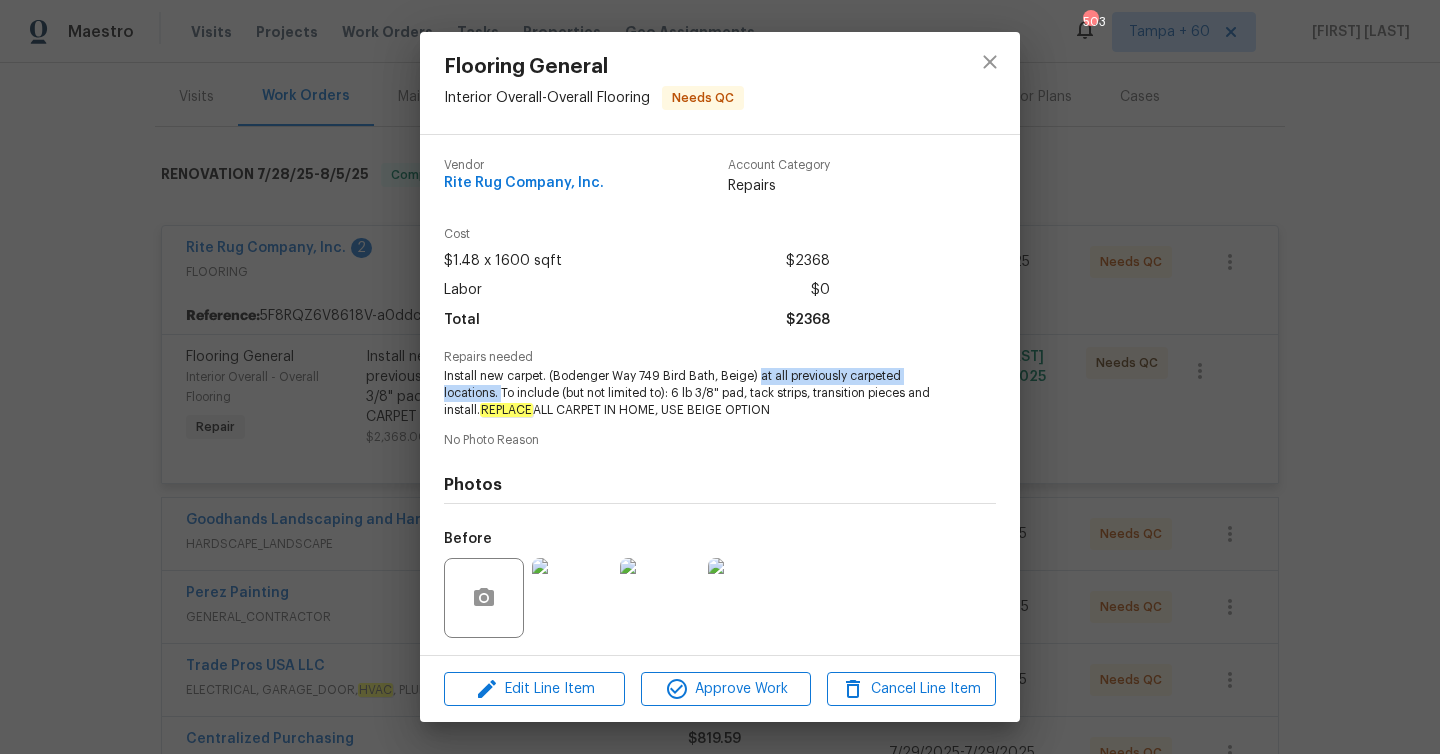 drag, startPoint x: 758, startPoint y: 377, endPoint x: 501, endPoint y: 390, distance: 257.32858 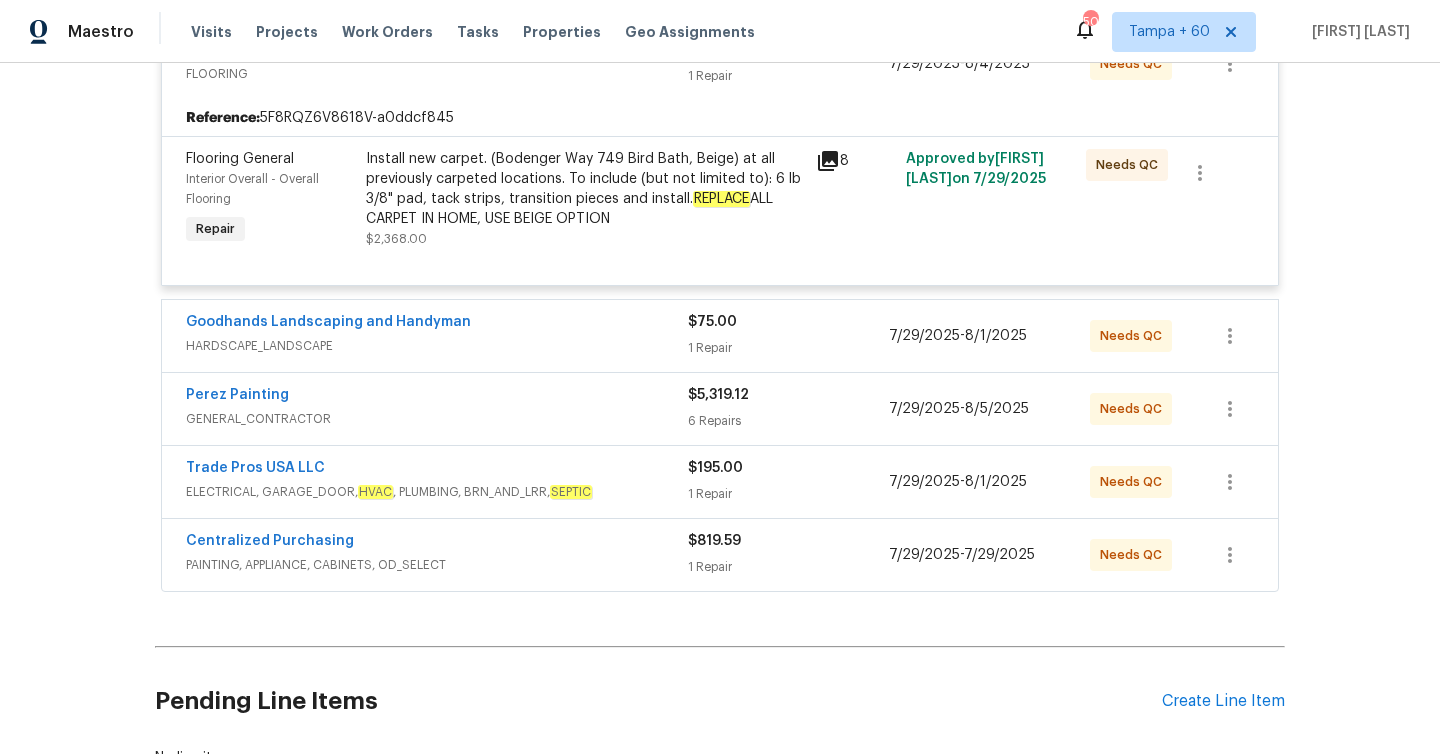 scroll, scrollTop: 471, scrollLeft: 0, axis: vertical 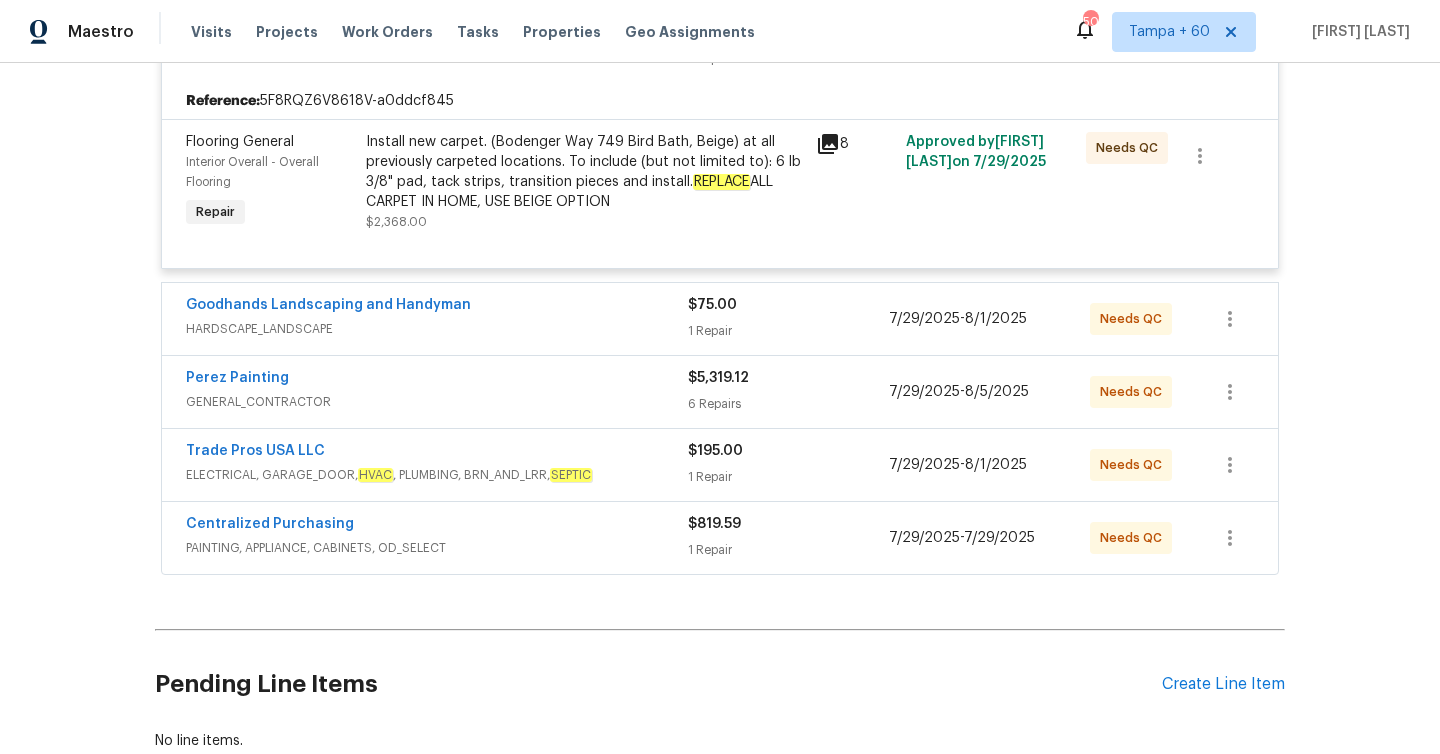 click on "1 Repair" at bounding box center [788, 331] 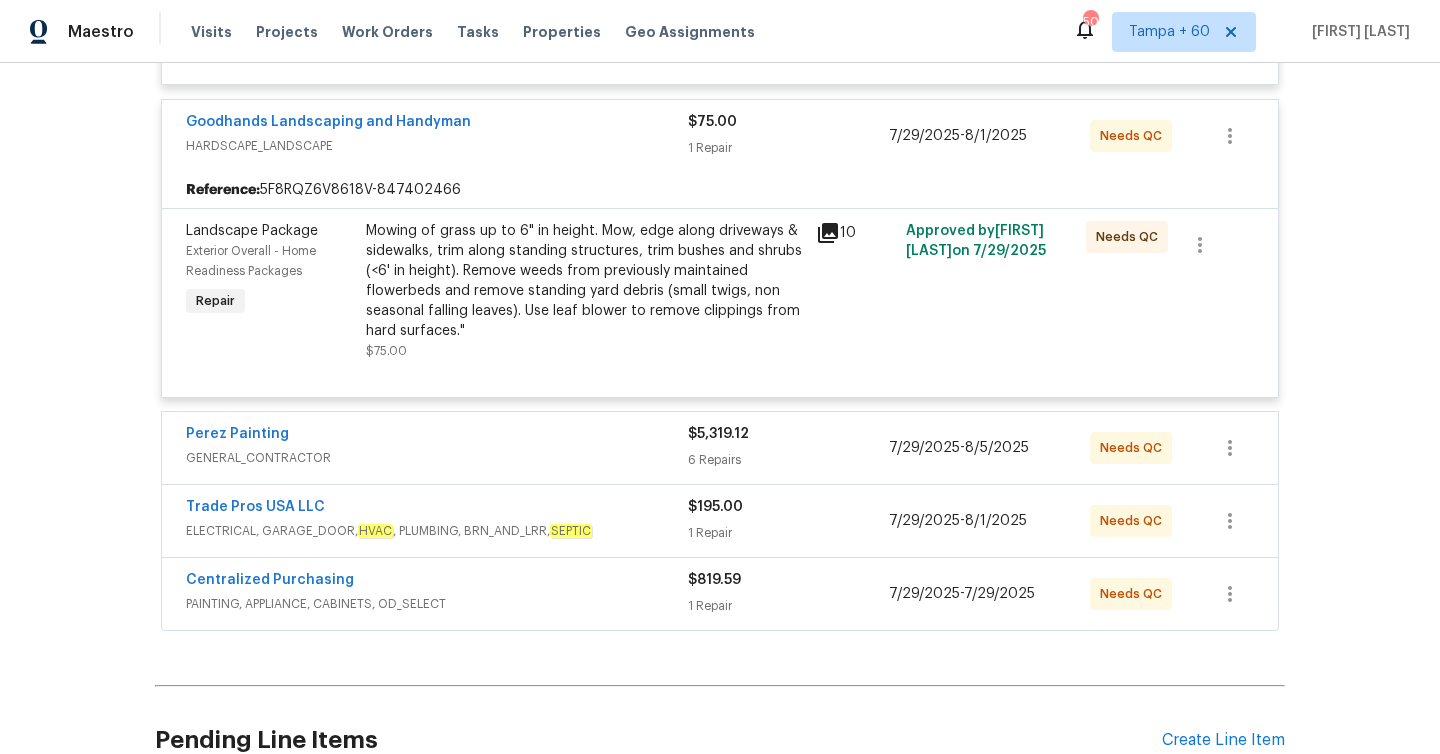scroll, scrollTop: 679, scrollLeft: 0, axis: vertical 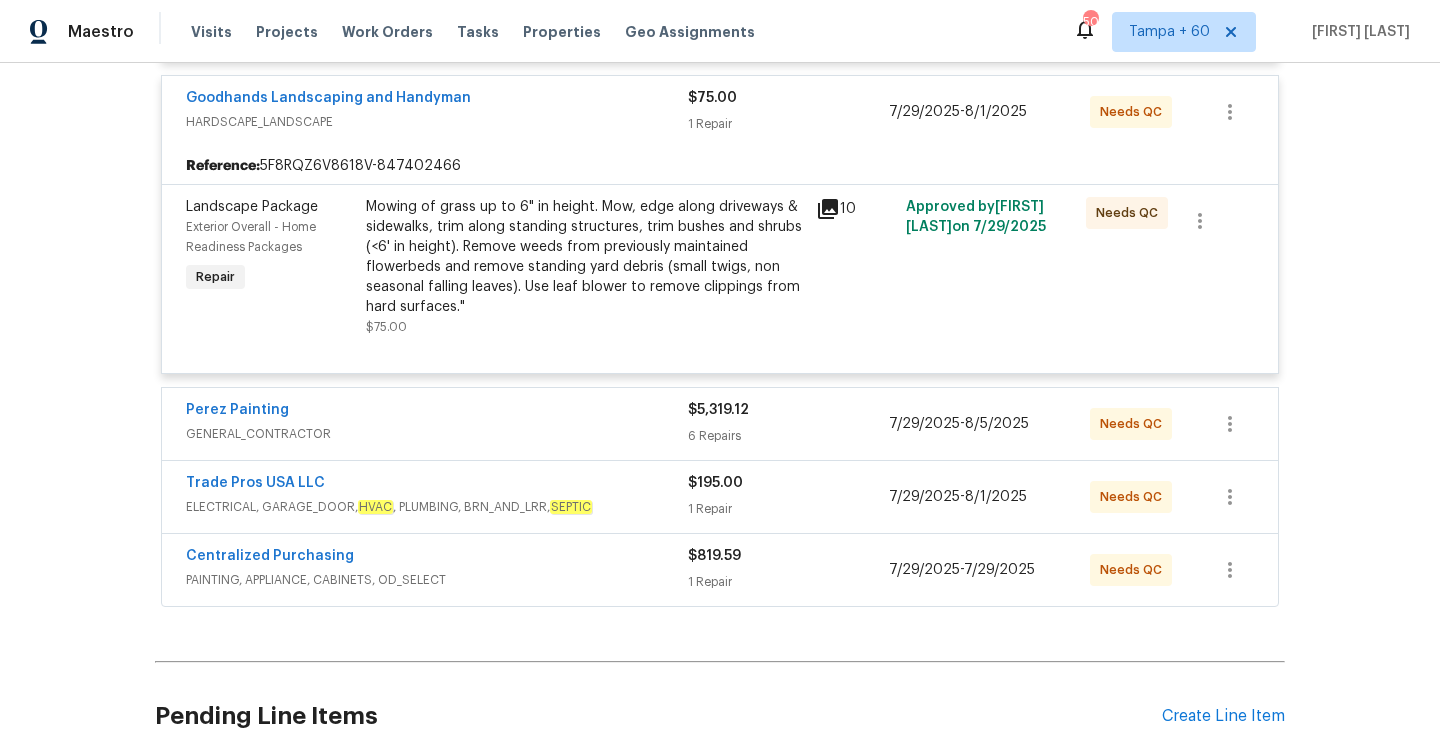 click on "$5,319.12" at bounding box center (718, 410) 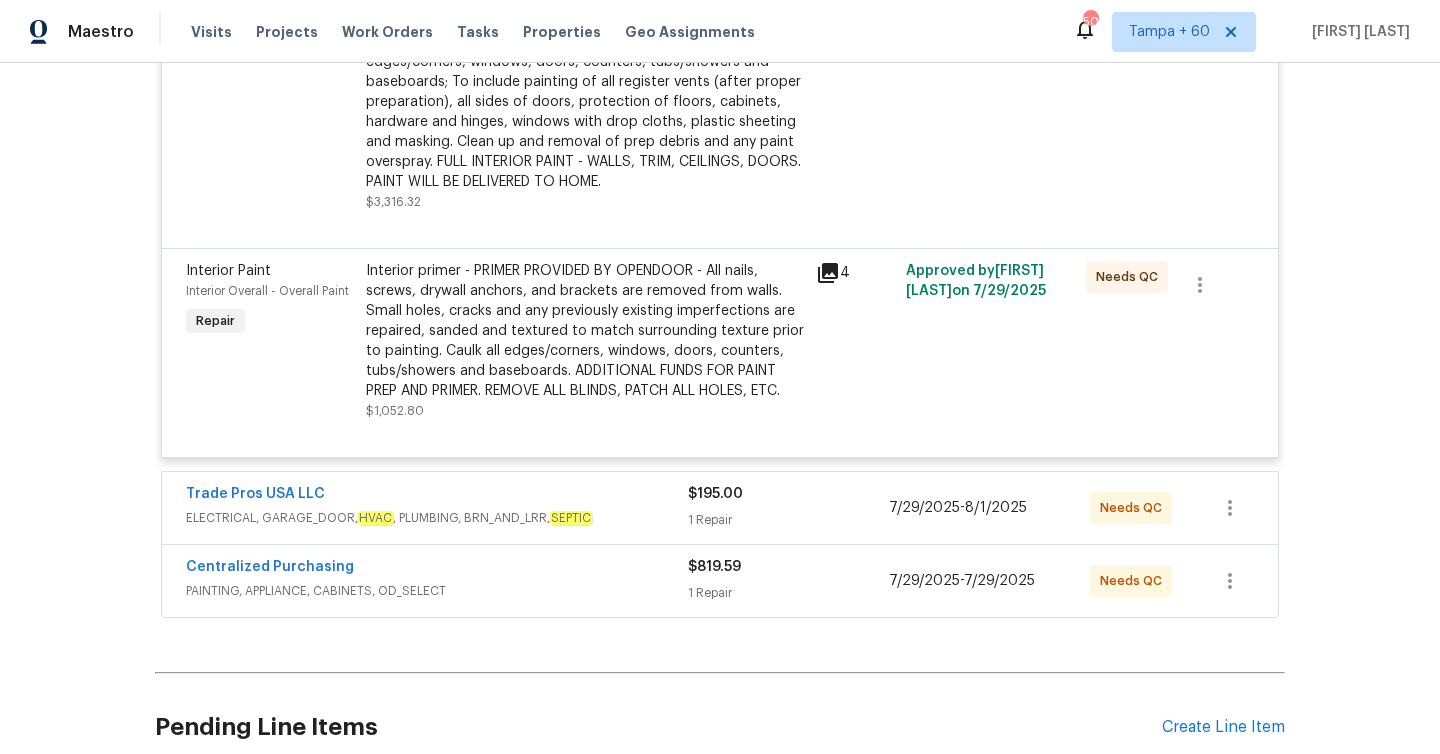 scroll, scrollTop: 2499, scrollLeft: 0, axis: vertical 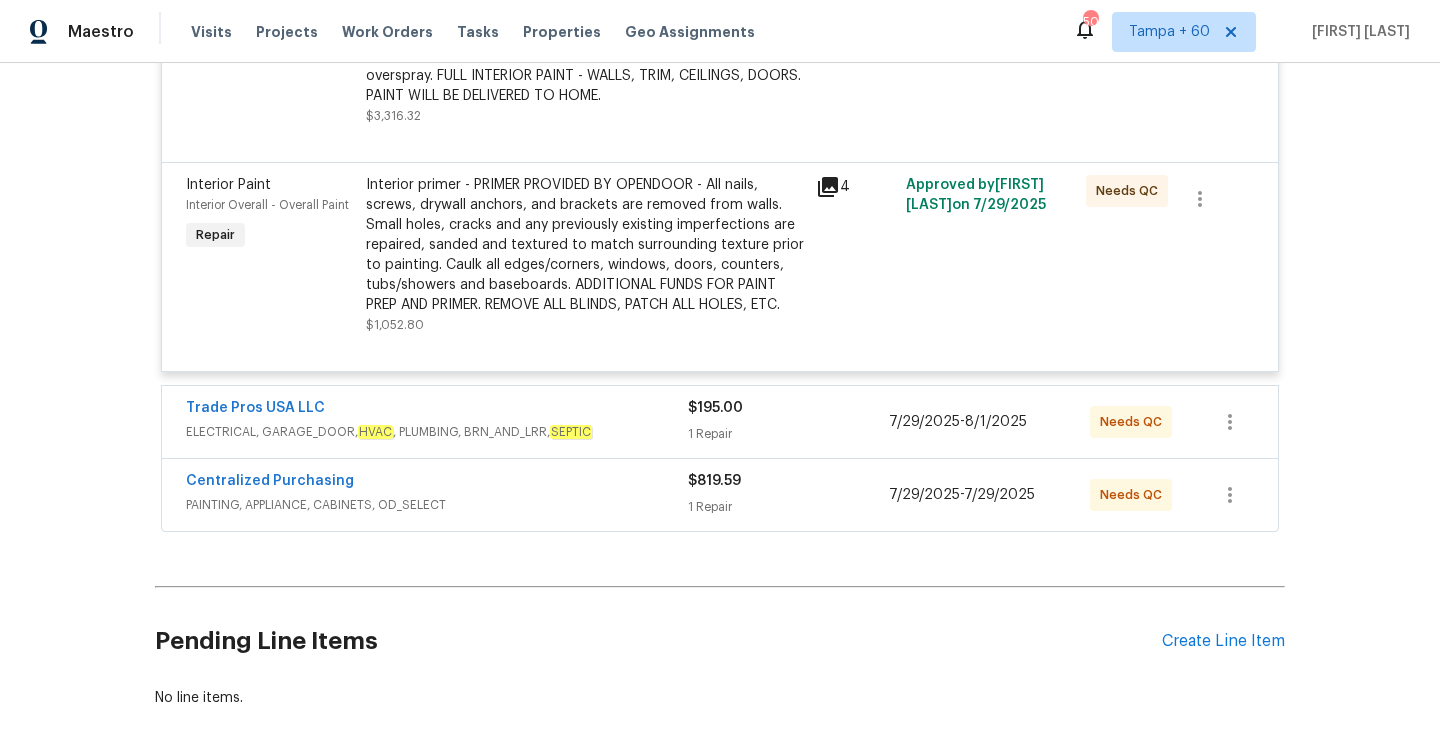 click on "$195.00 1 Repair" at bounding box center (788, 422) 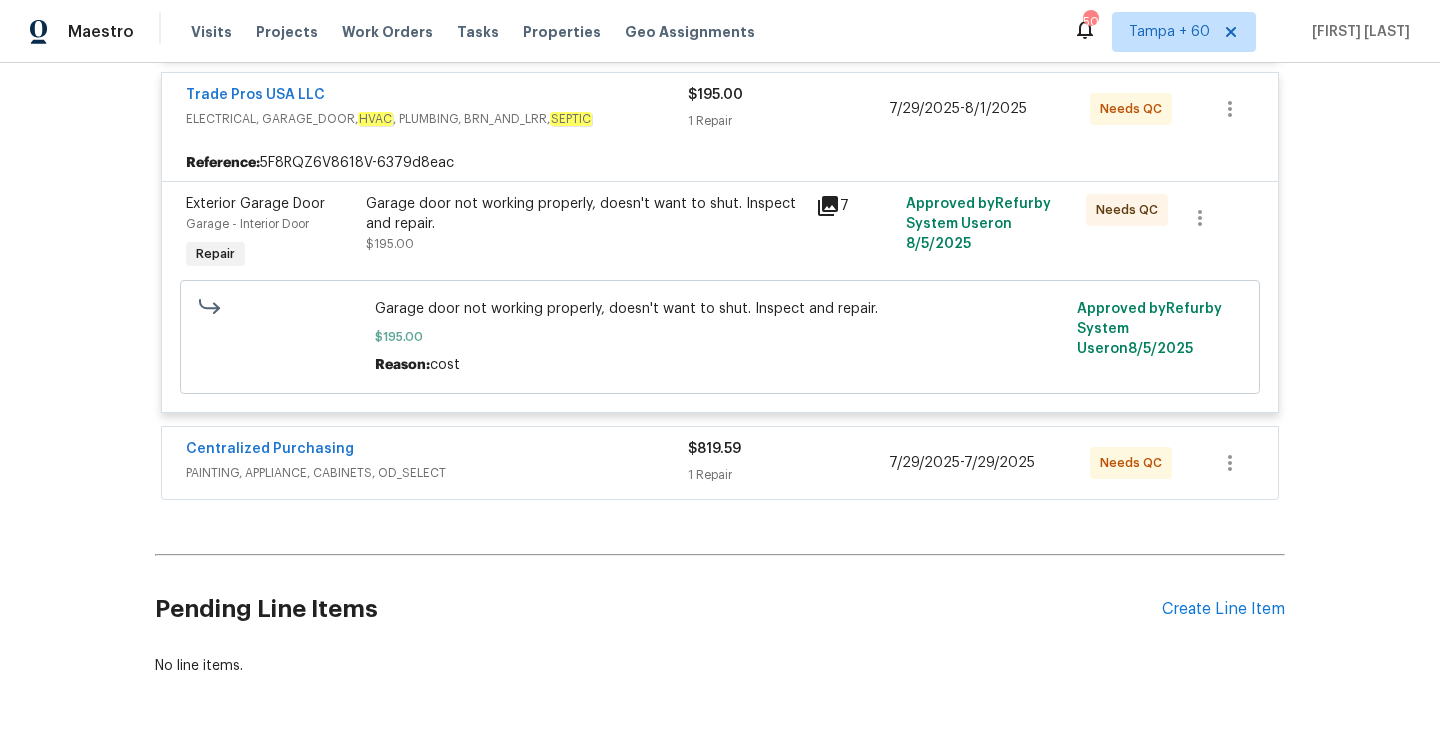 scroll, scrollTop: 2836, scrollLeft: 0, axis: vertical 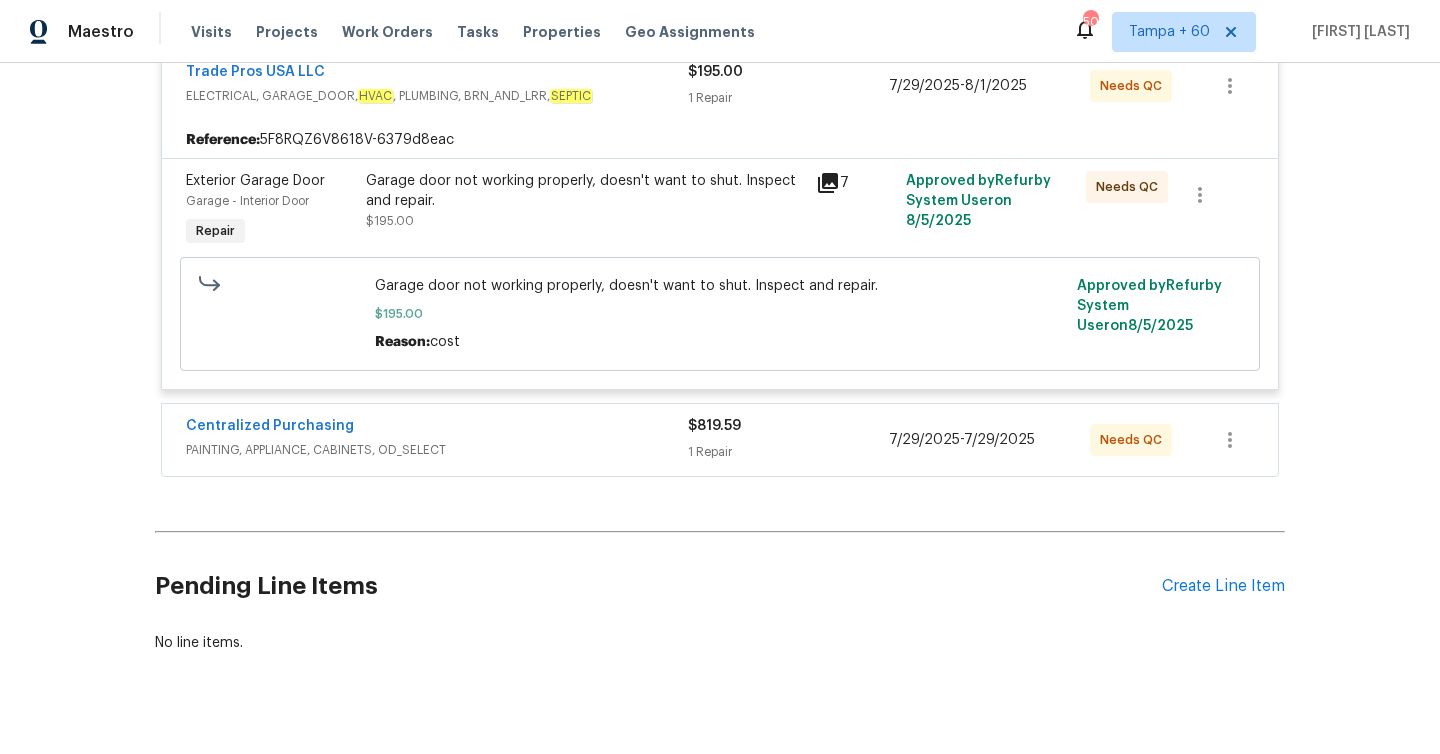 click on "1 Repair" at bounding box center [788, 452] 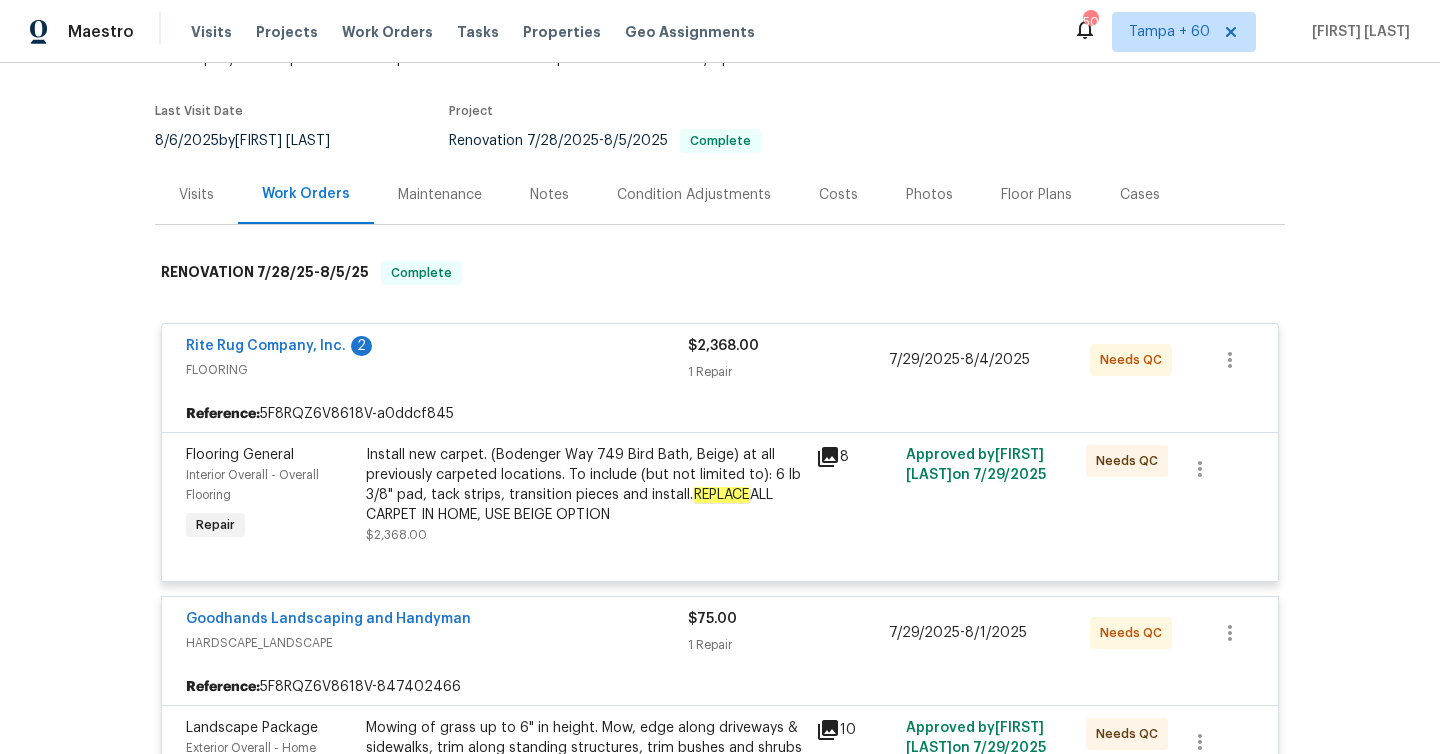 scroll, scrollTop: 0, scrollLeft: 0, axis: both 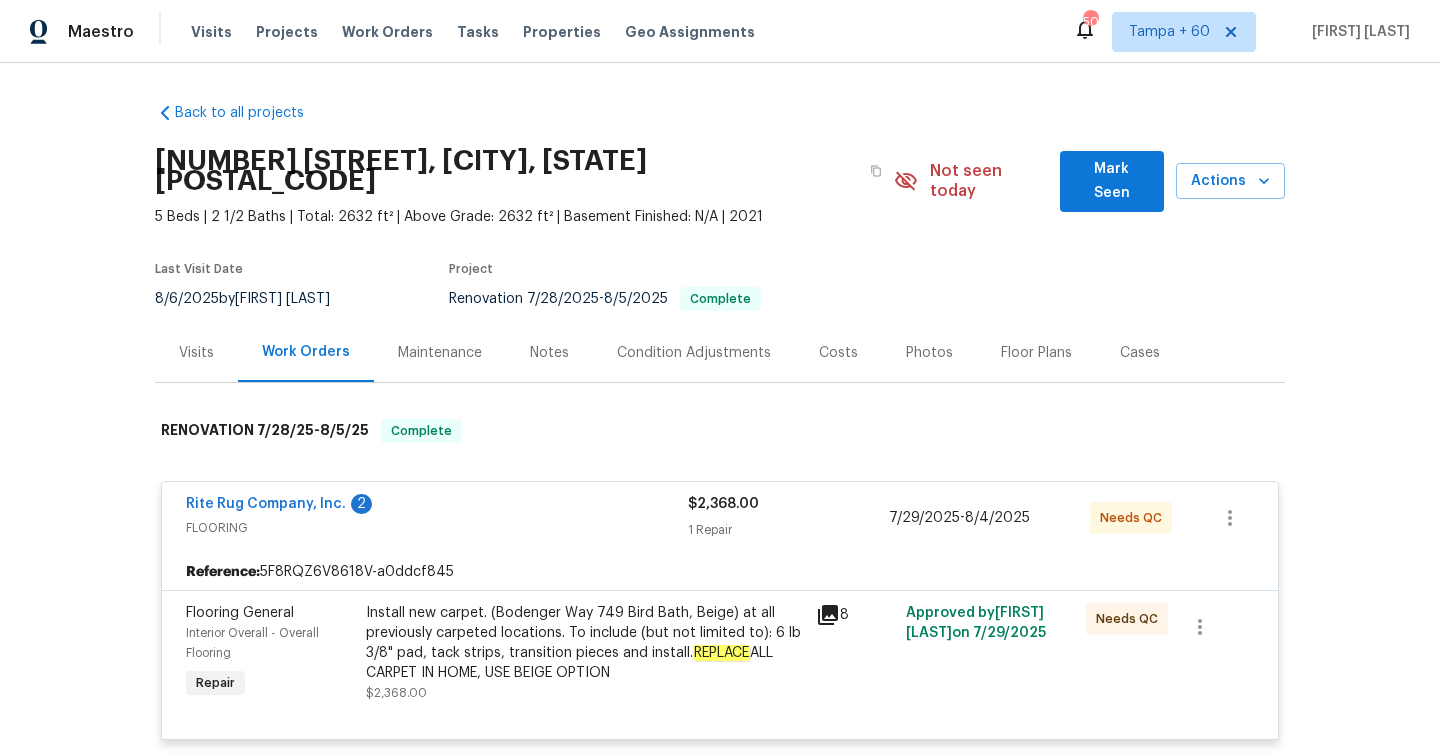 click on "Visits" at bounding box center (196, 353) 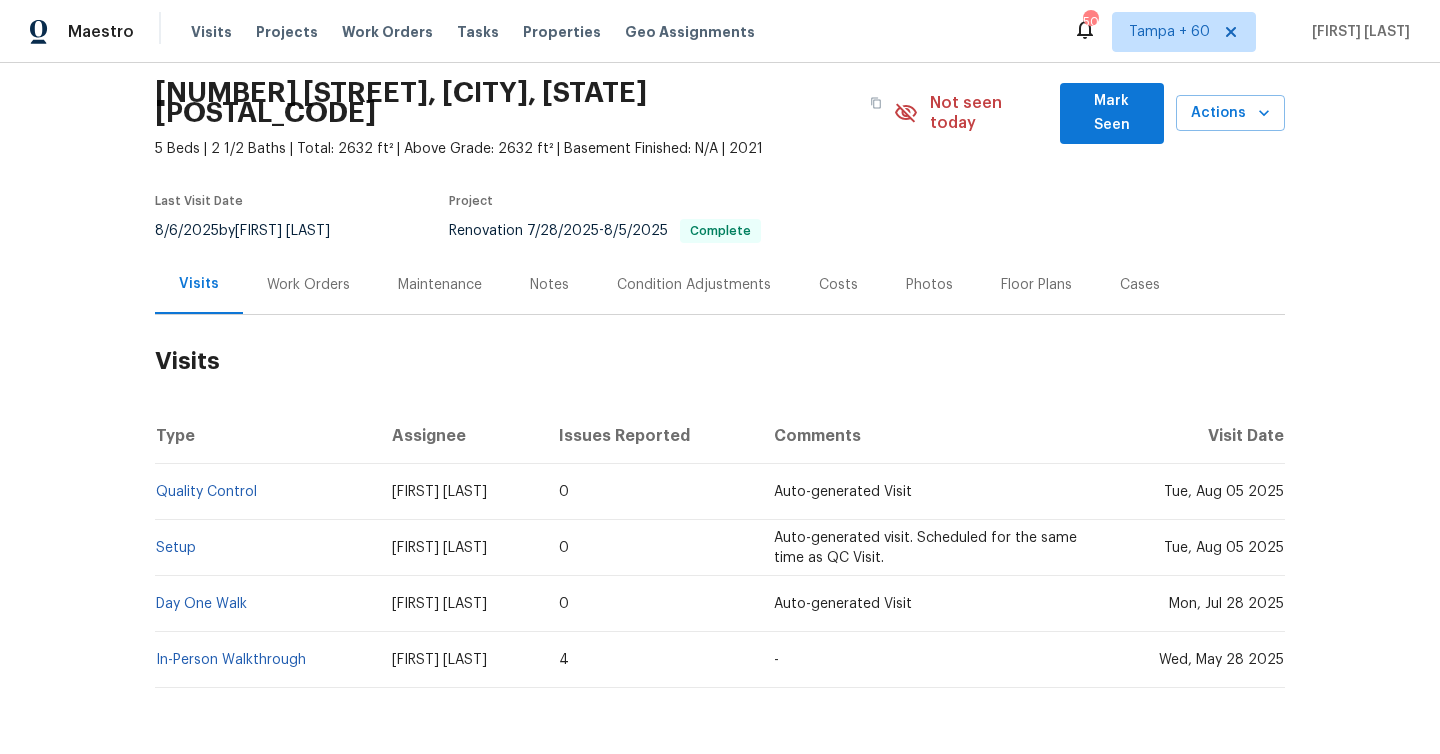 scroll, scrollTop: 118, scrollLeft: 0, axis: vertical 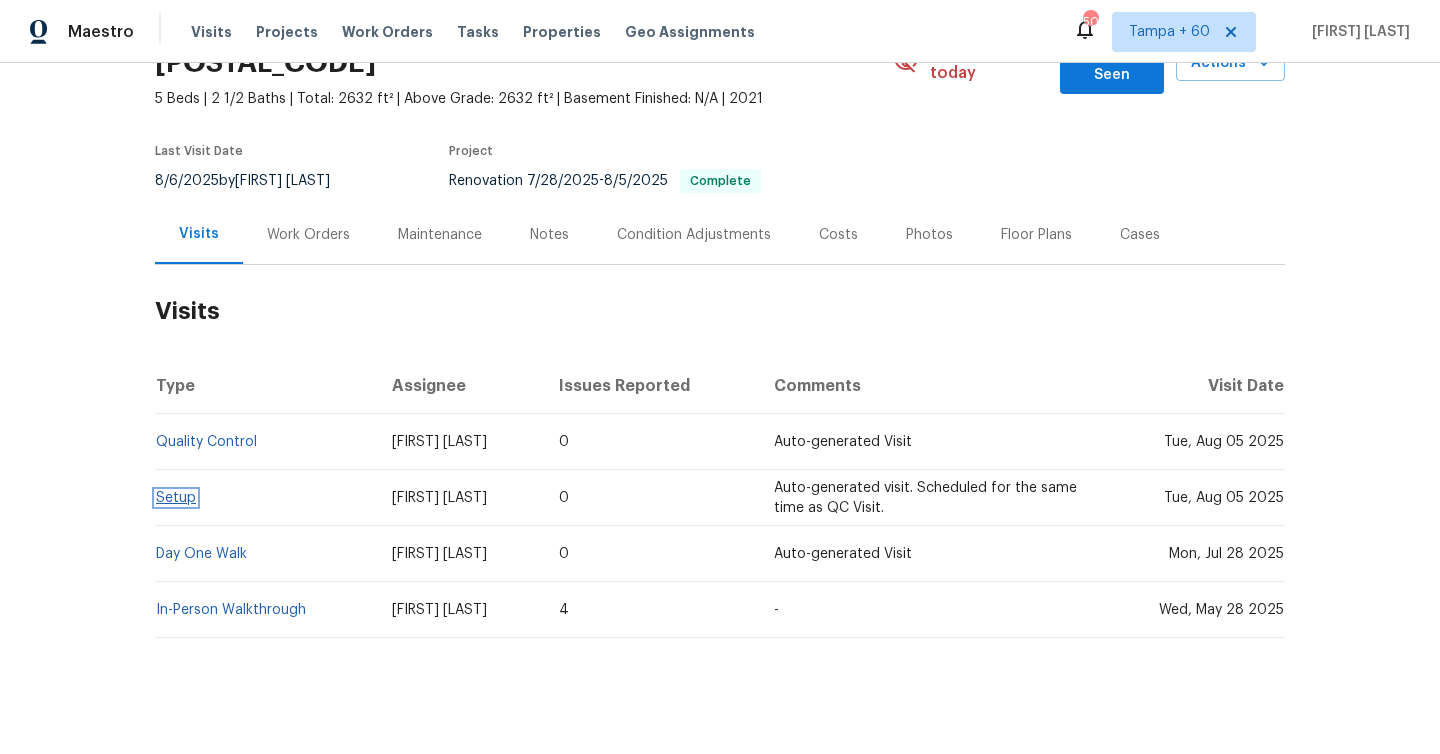 click on "Setup" at bounding box center (176, 498) 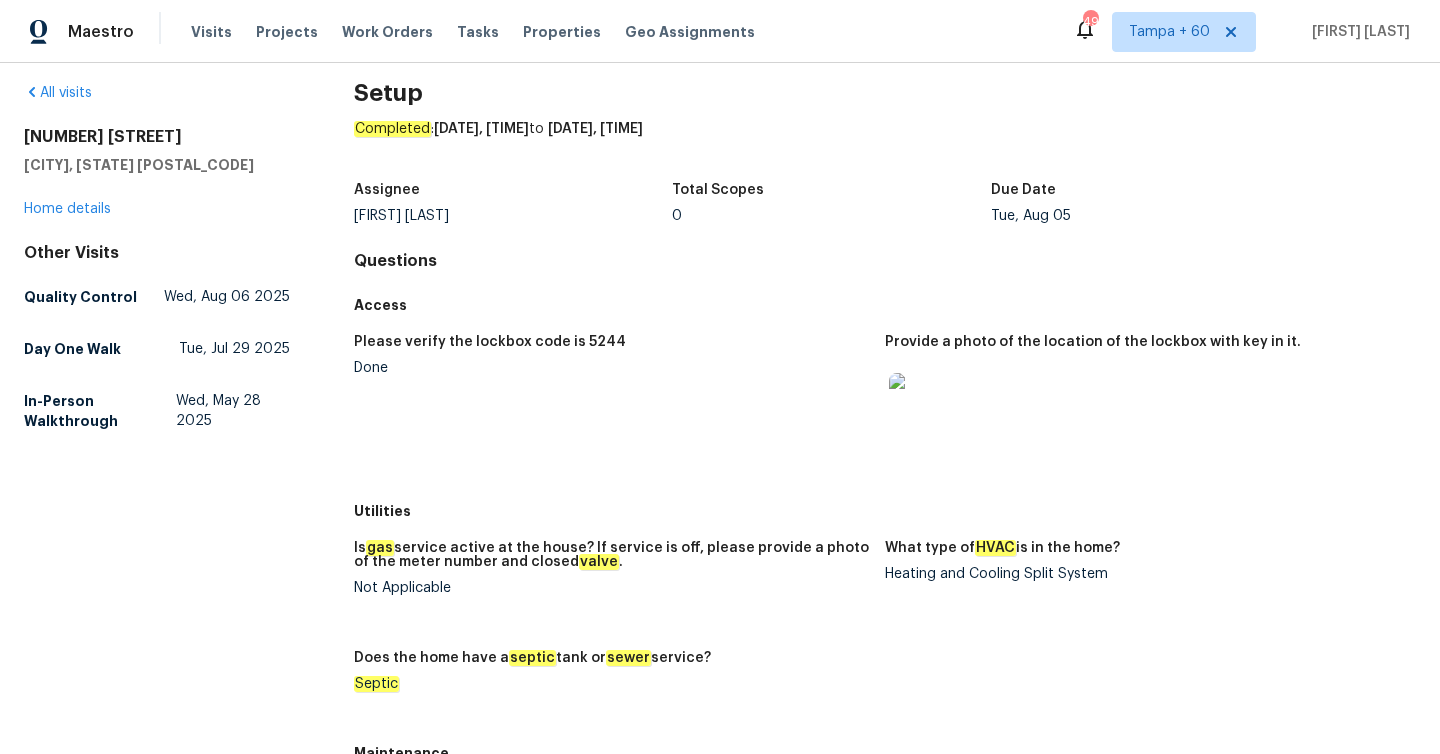 scroll, scrollTop: 0, scrollLeft: 0, axis: both 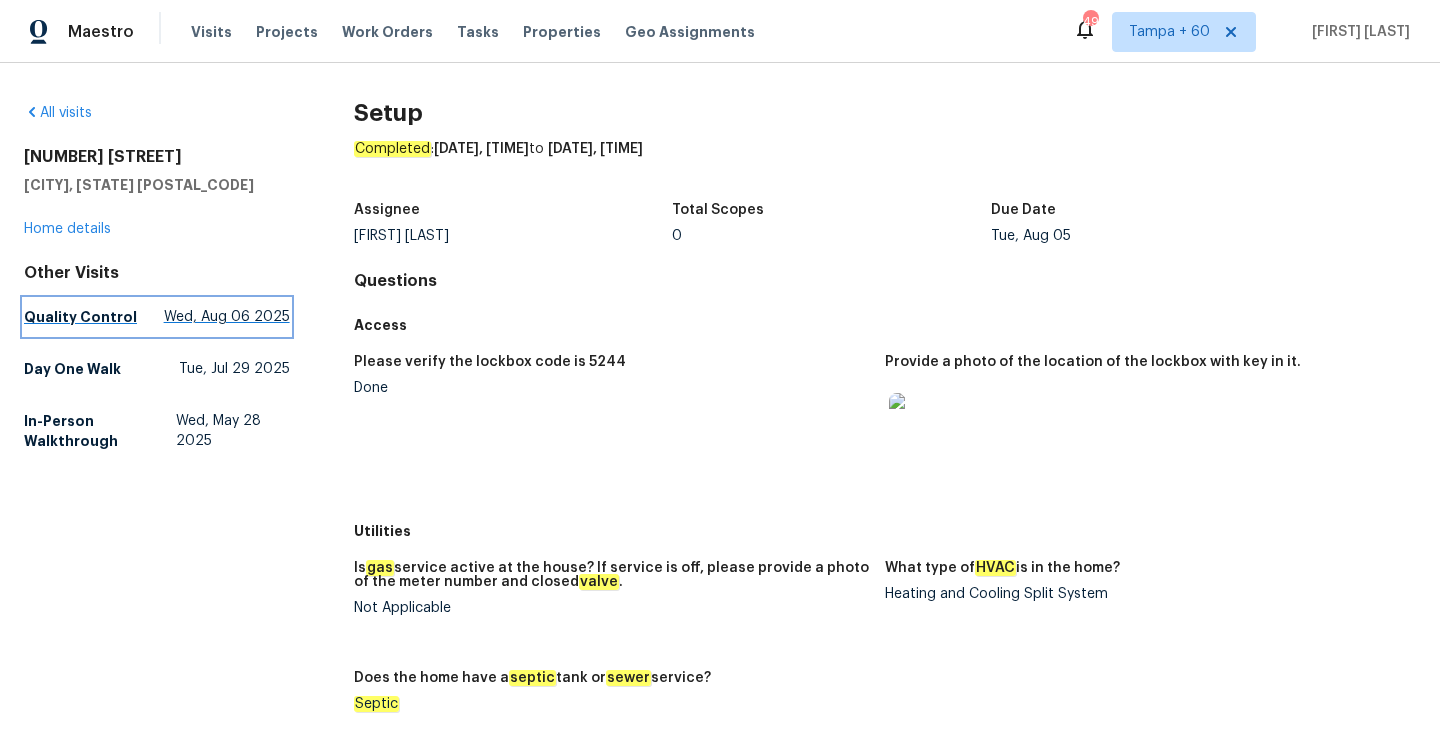 click on "Quality Control [DAY], [MONTH] [DATE] [YEAR]" at bounding box center [157, 317] 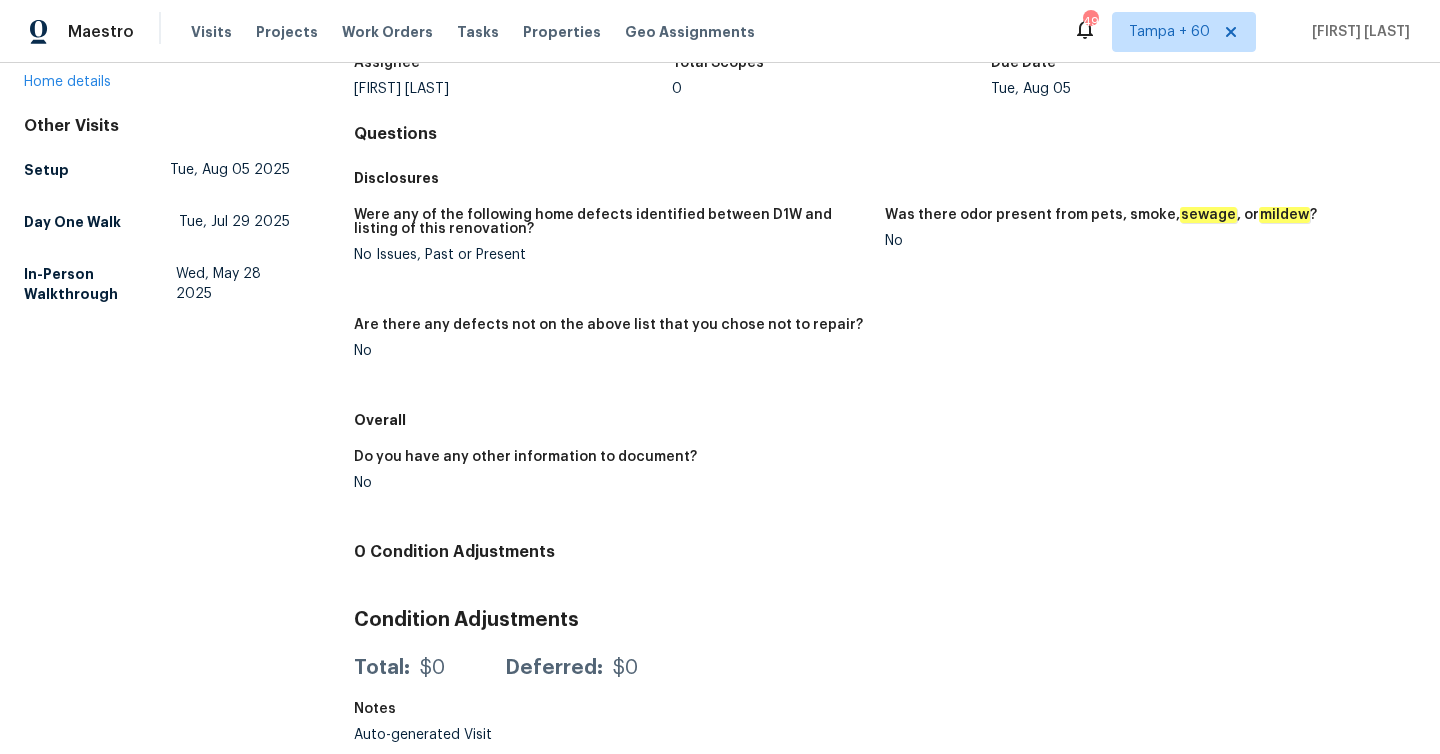 scroll, scrollTop: 0, scrollLeft: 0, axis: both 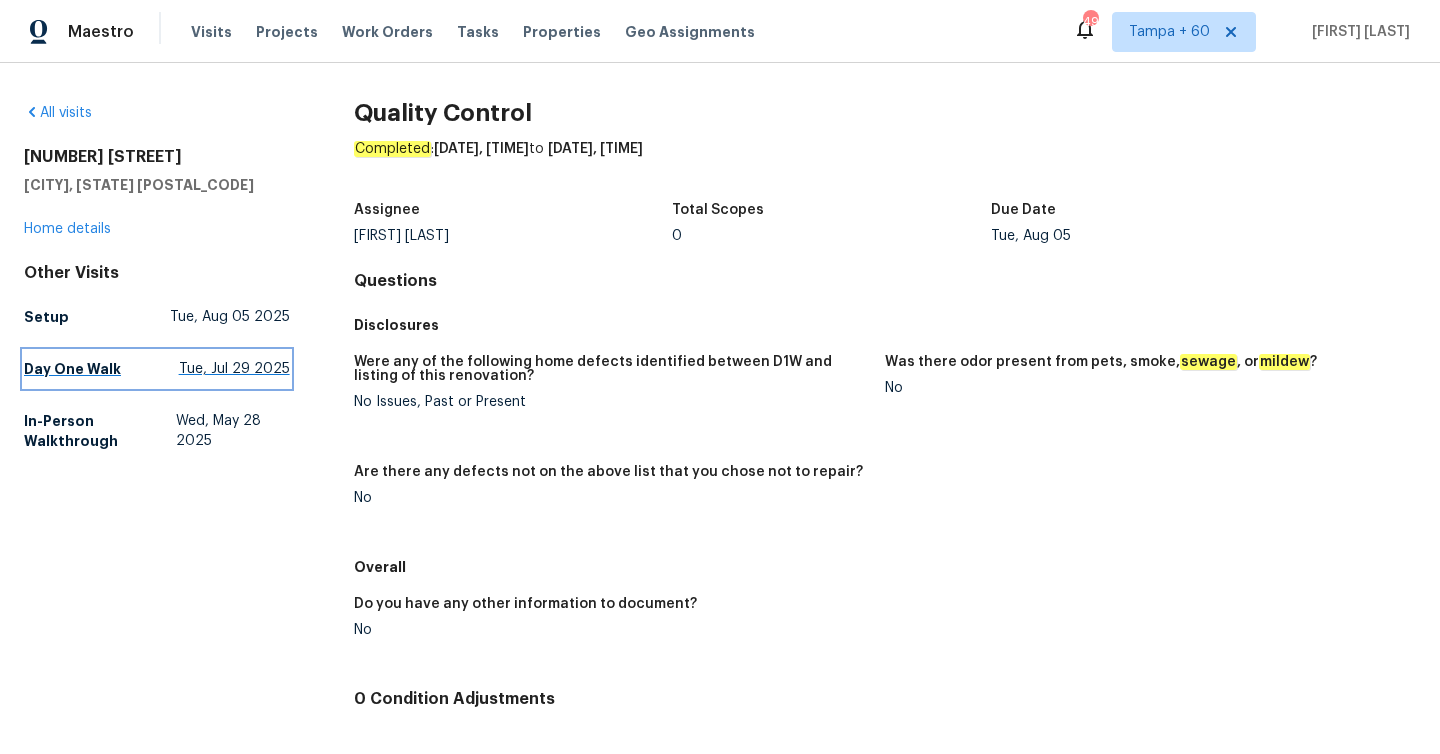 click on "Tue, Jul 29 2025" at bounding box center [234, 369] 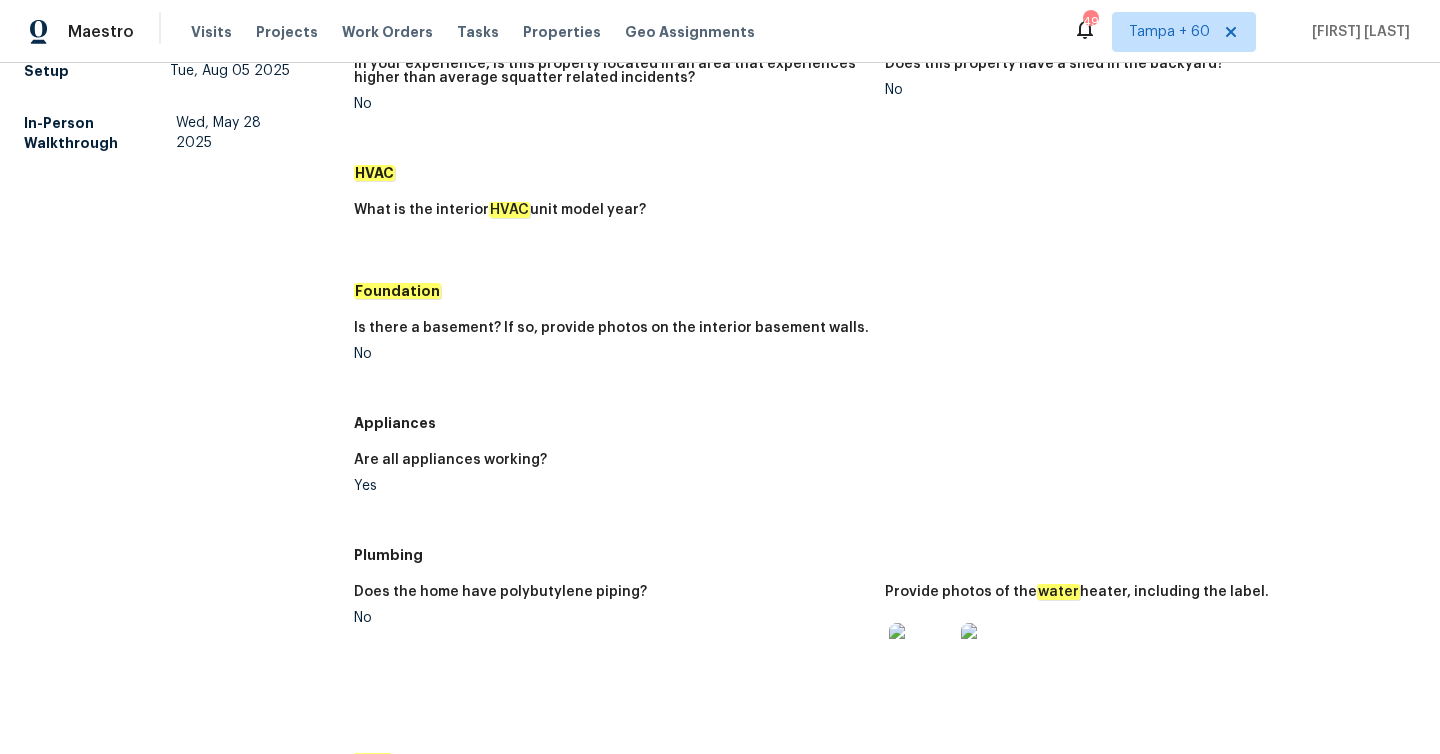scroll, scrollTop: 0, scrollLeft: 0, axis: both 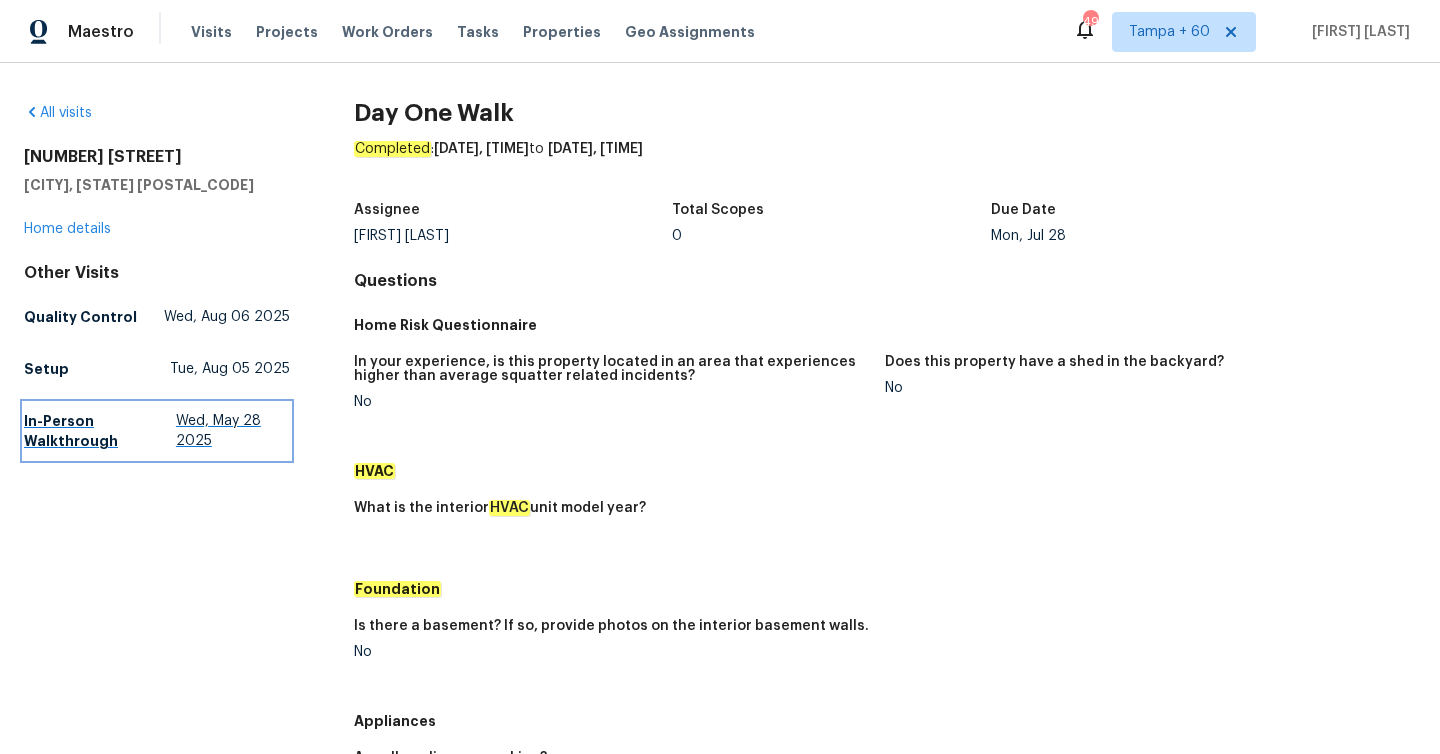 click on "Wed, May 28 2025" at bounding box center [233, 431] 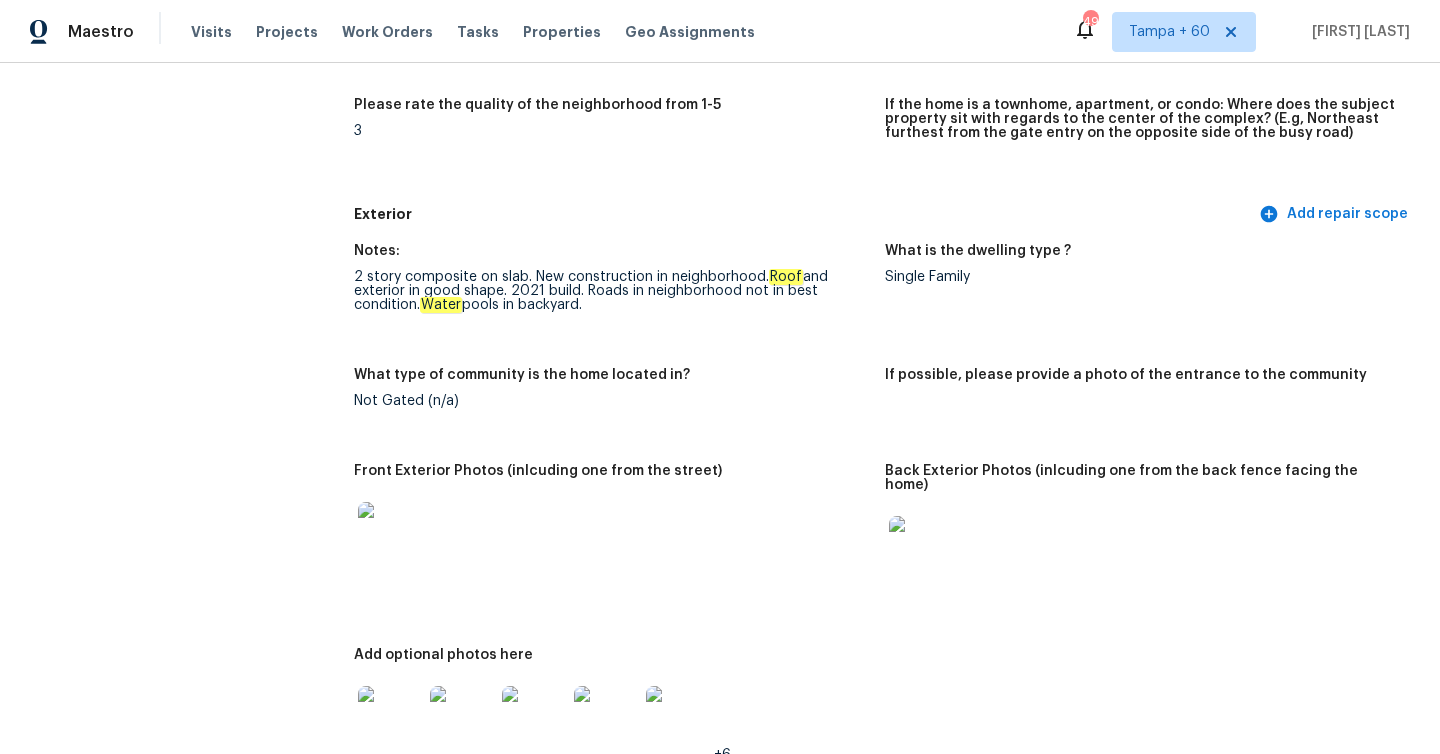 scroll, scrollTop: 0, scrollLeft: 0, axis: both 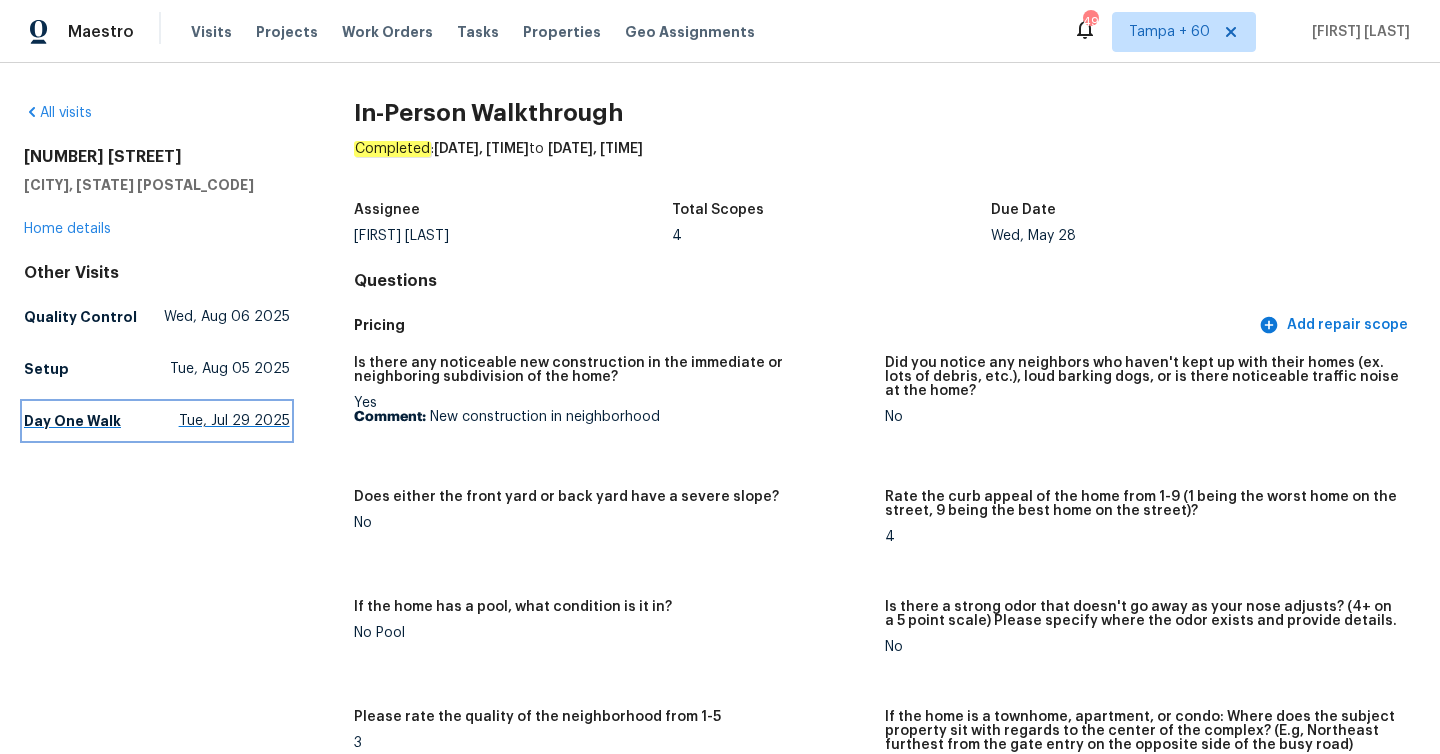 click on "Tue, Jul 29 2025" at bounding box center (234, 421) 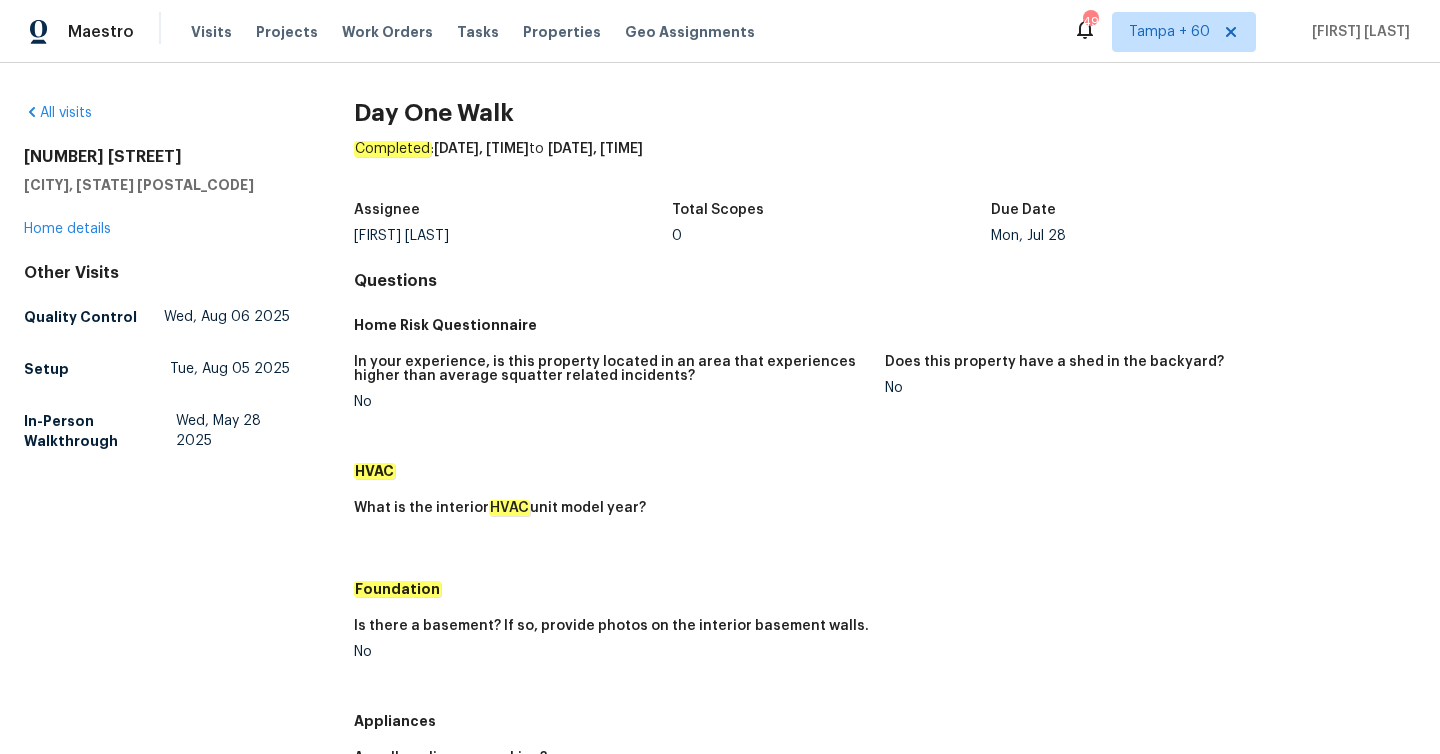 scroll, scrollTop: 481, scrollLeft: 0, axis: vertical 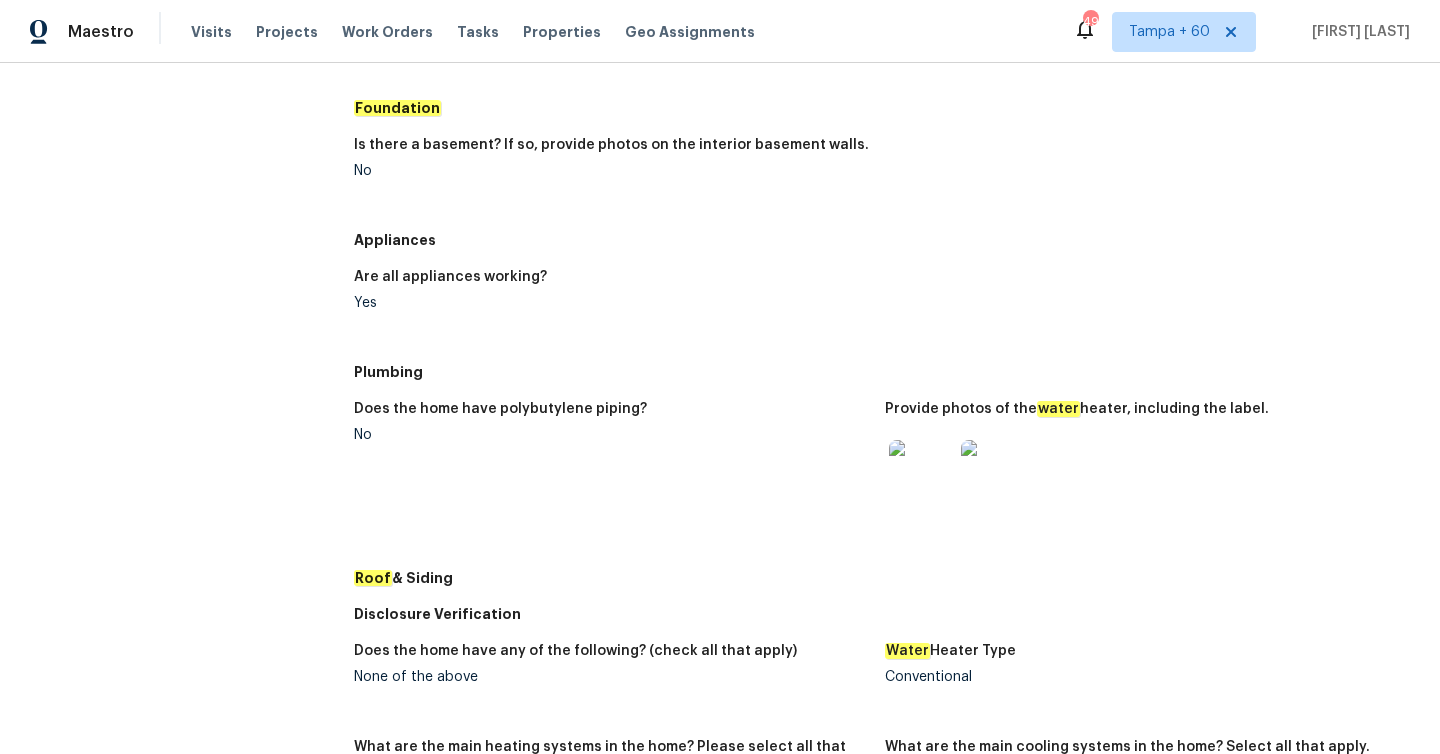 click at bounding box center (921, 472) 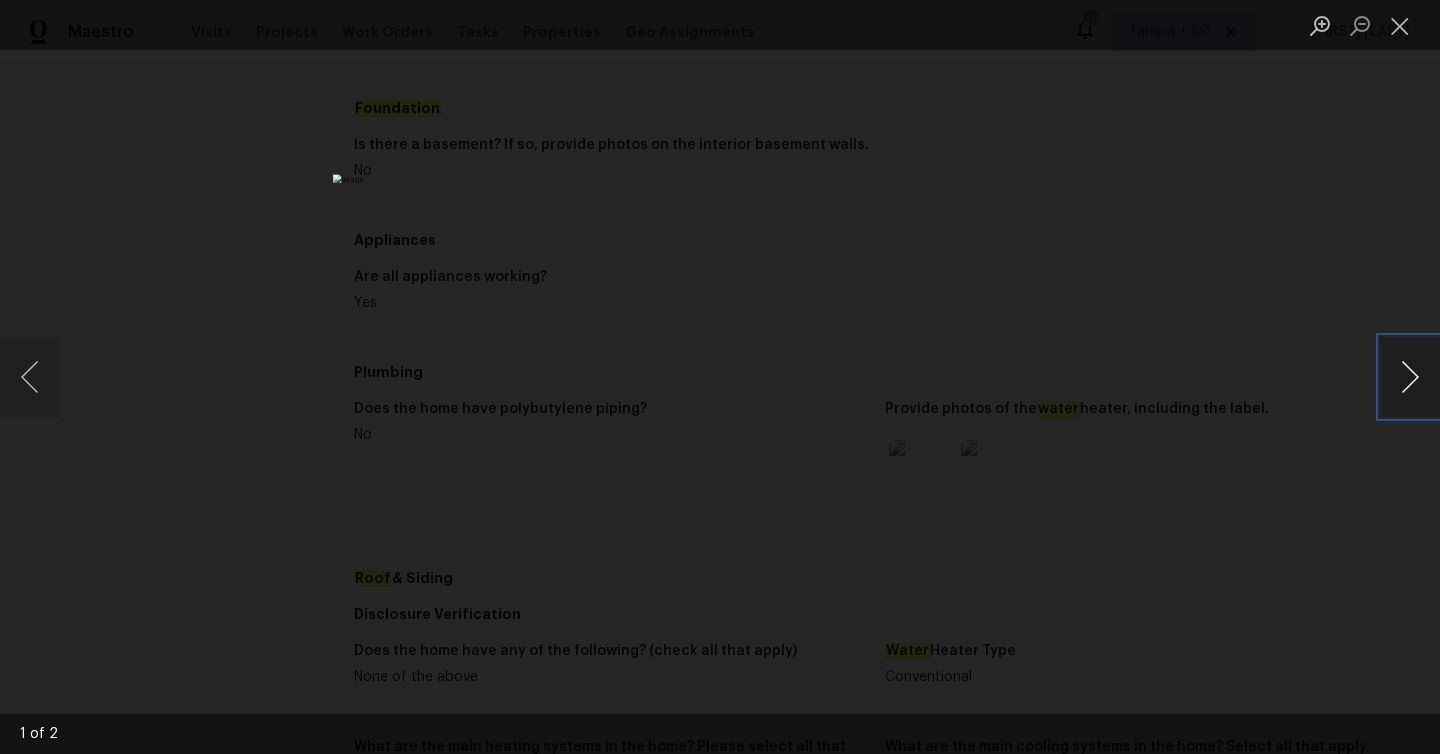 click at bounding box center [1410, 377] 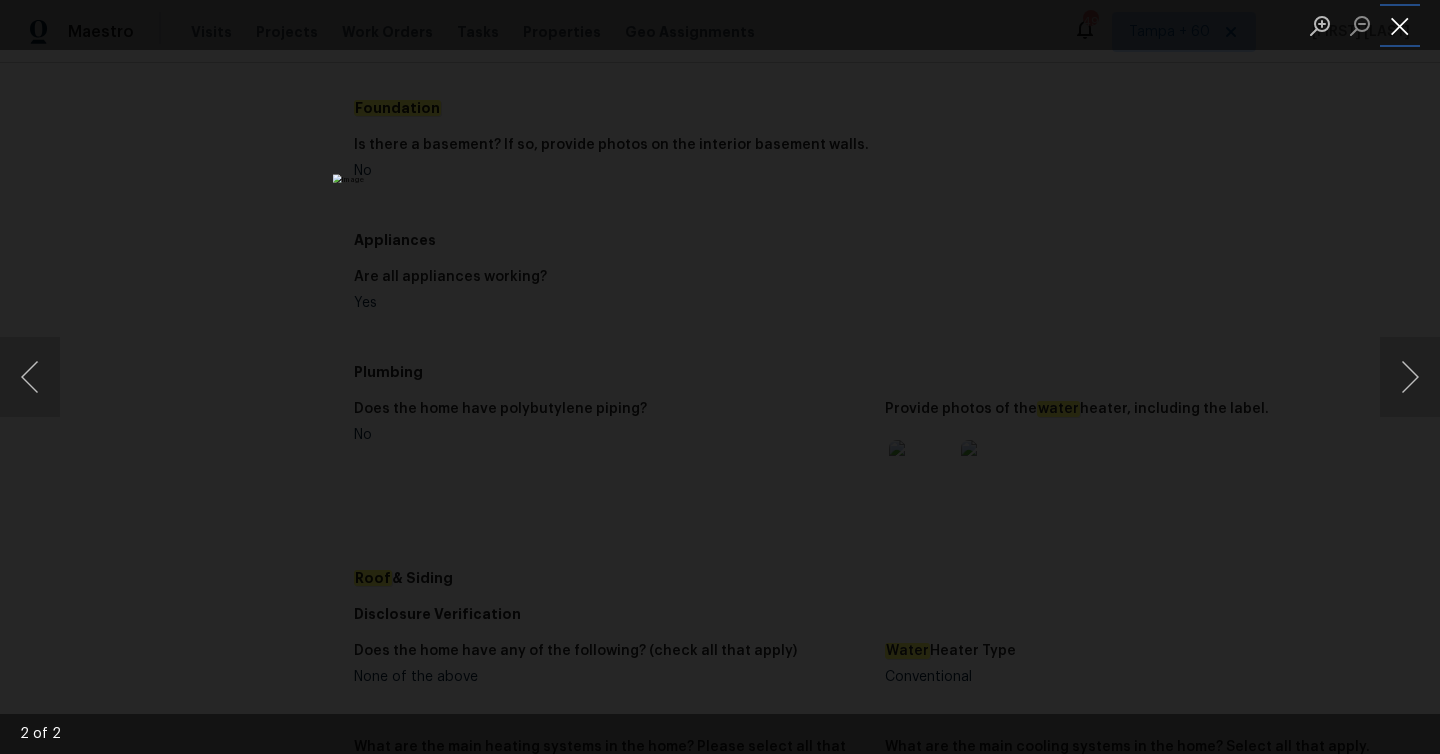 click at bounding box center [1400, 25] 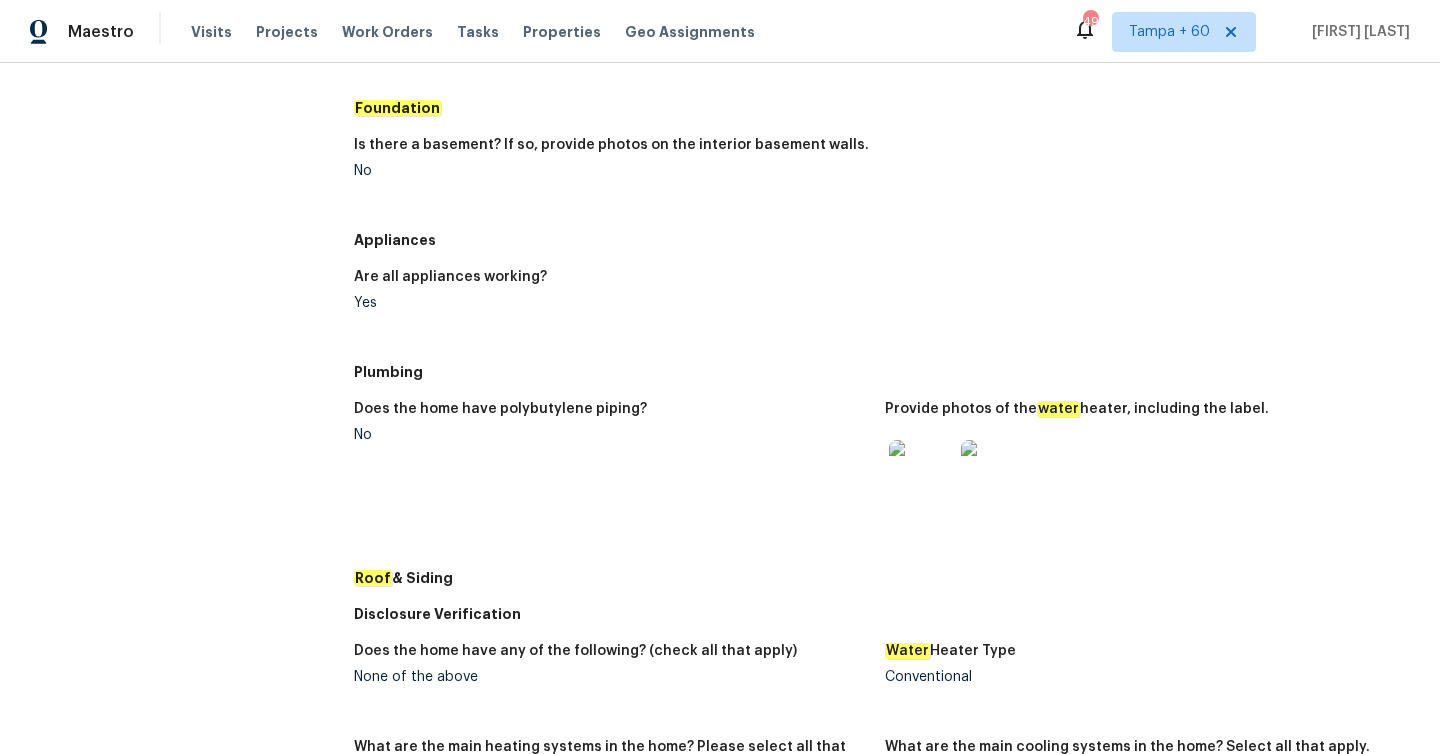 scroll, scrollTop: 0, scrollLeft: 0, axis: both 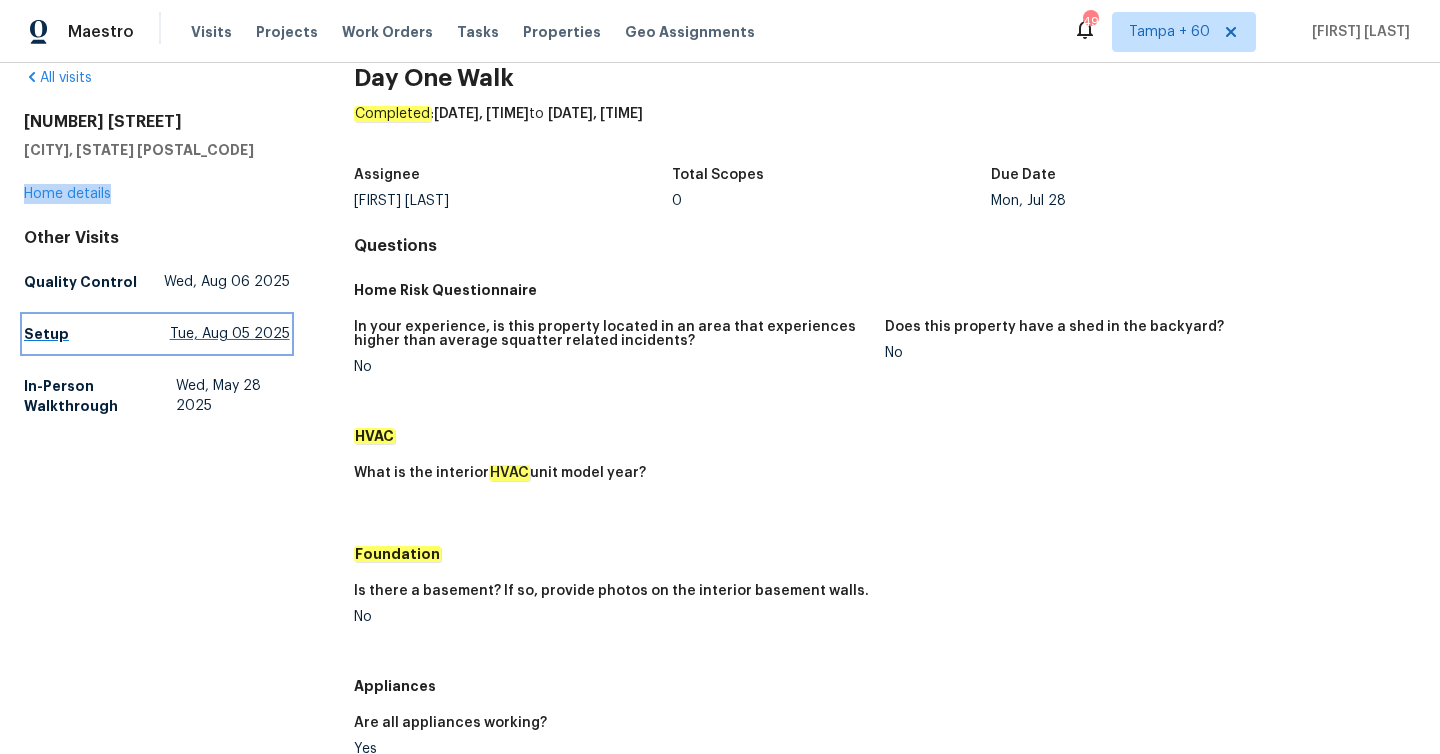 click on "Setup [DAY], [MONTH] [DATE] [YEAR]" at bounding box center (157, 334) 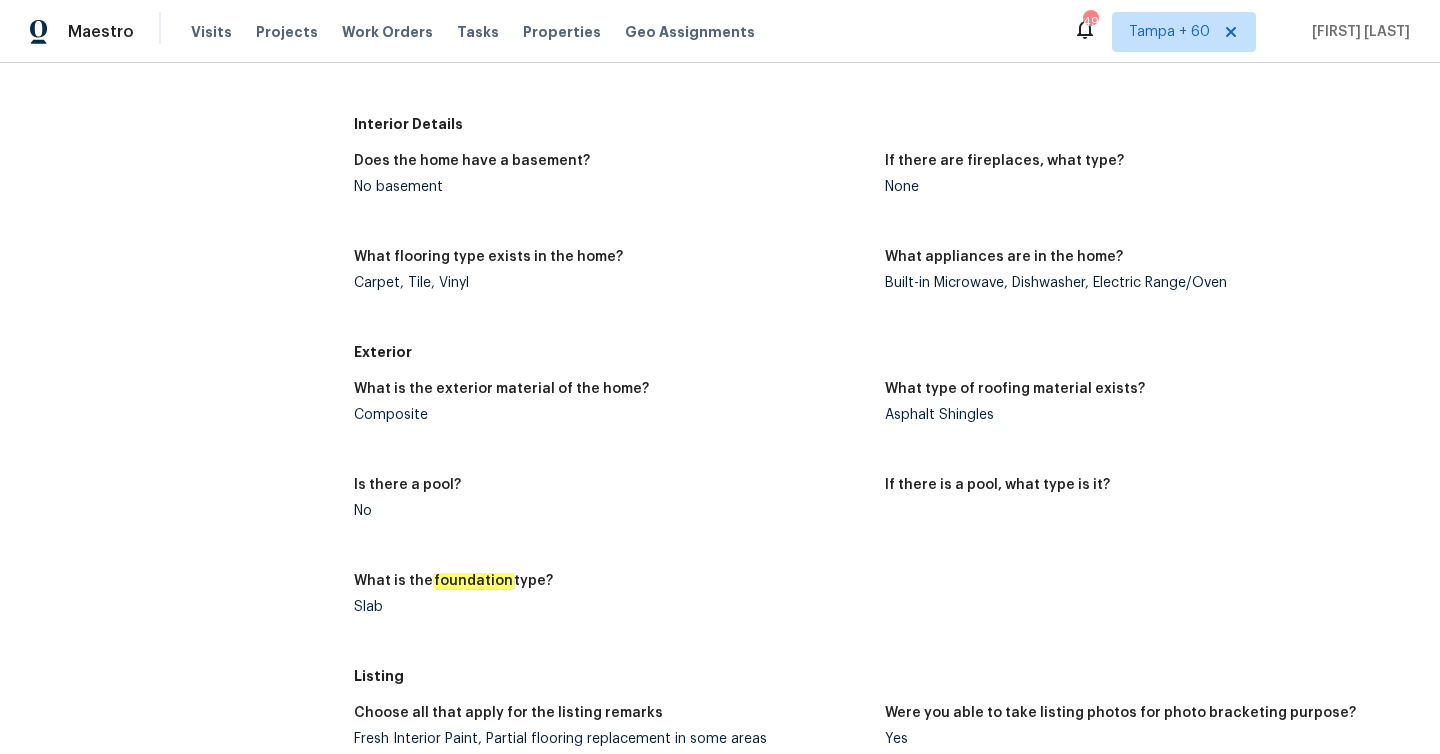 scroll, scrollTop: 801, scrollLeft: 0, axis: vertical 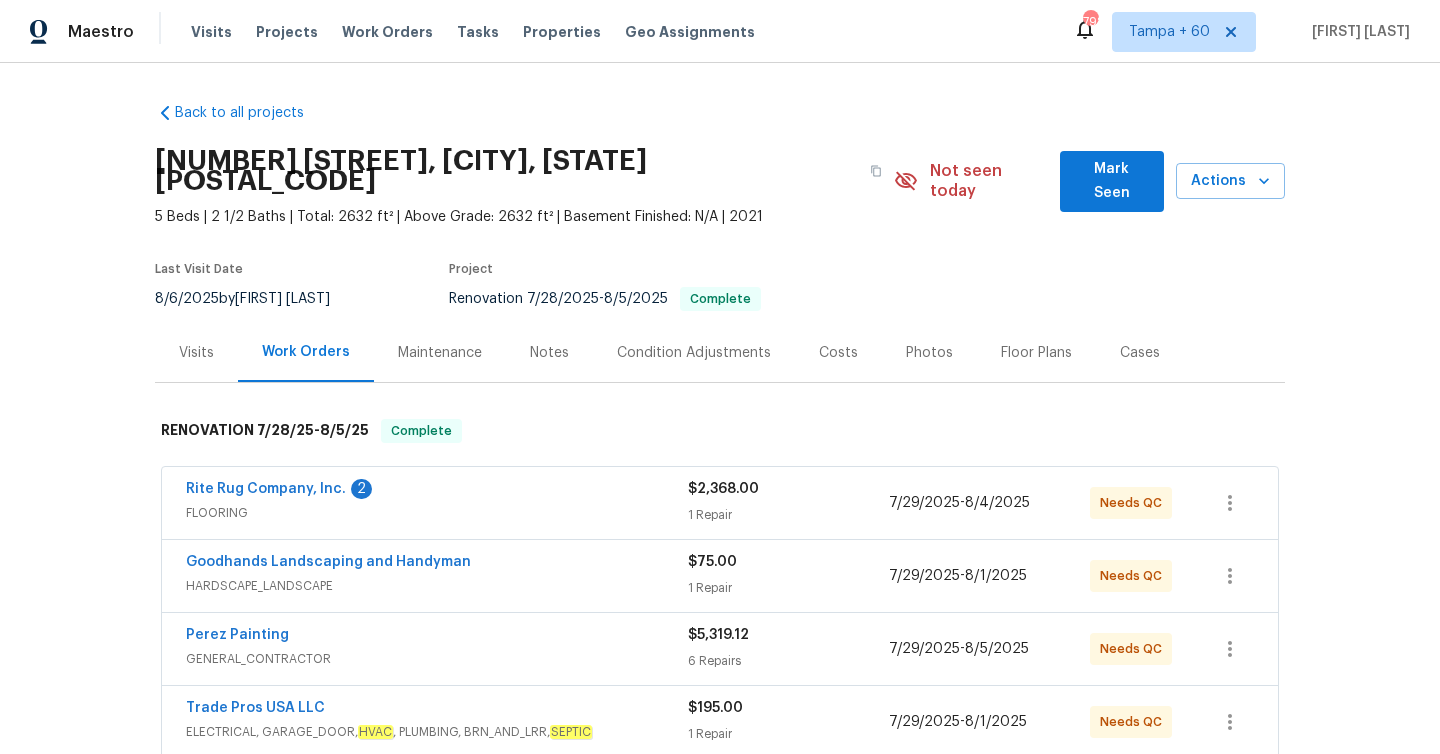 click on "$2,368.00 1 Repair" at bounding box center [788, 503] 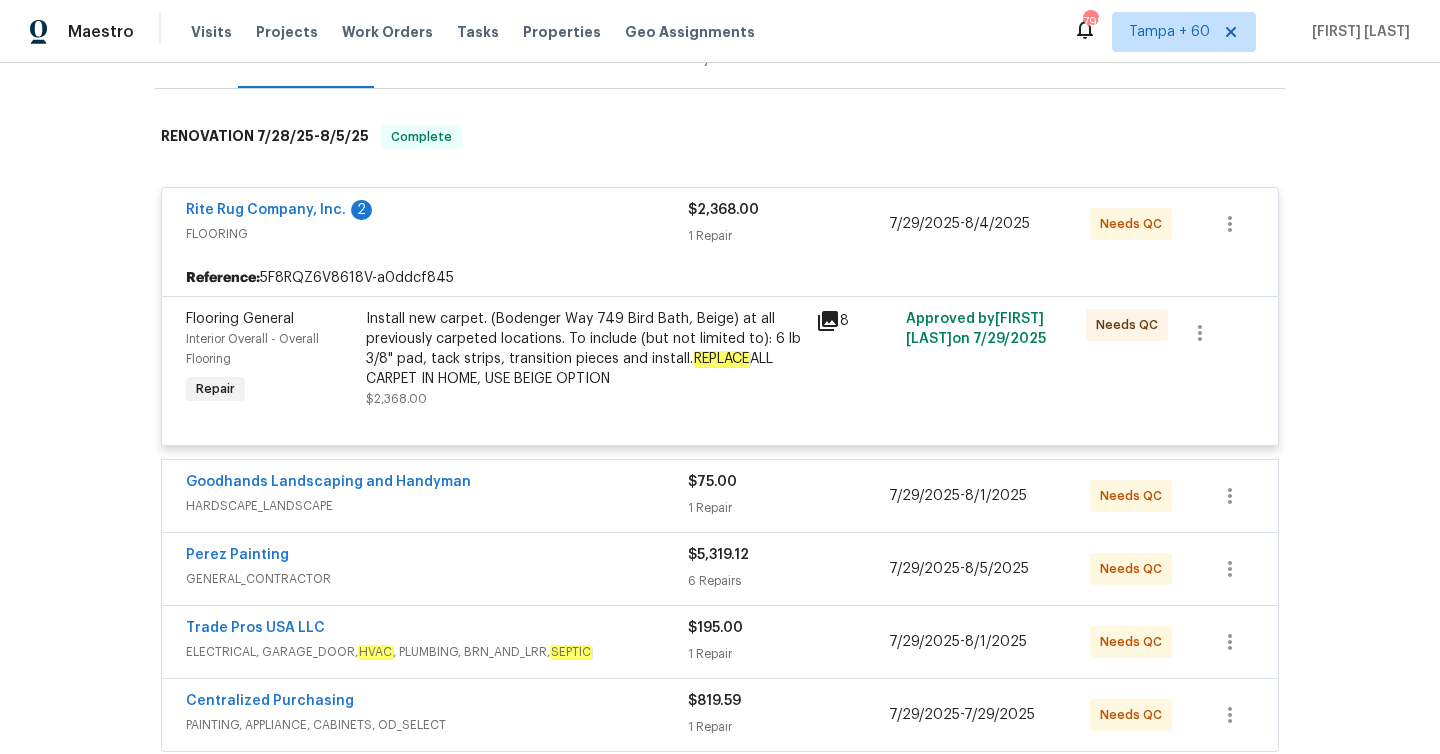 scroll, scrollTop: 360, scrollLeft: 0, axis: vertical 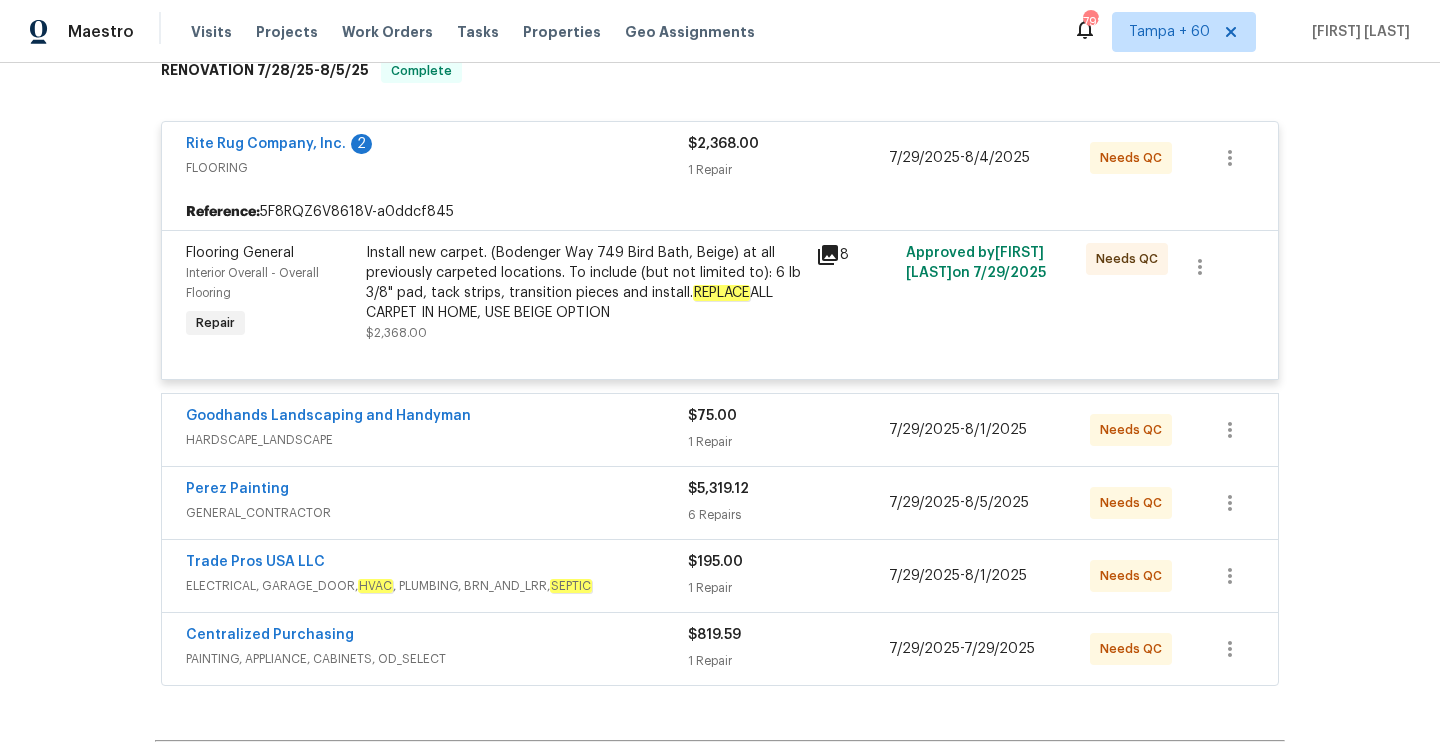 click on "1 Repair" at bounding box center (788, 442) 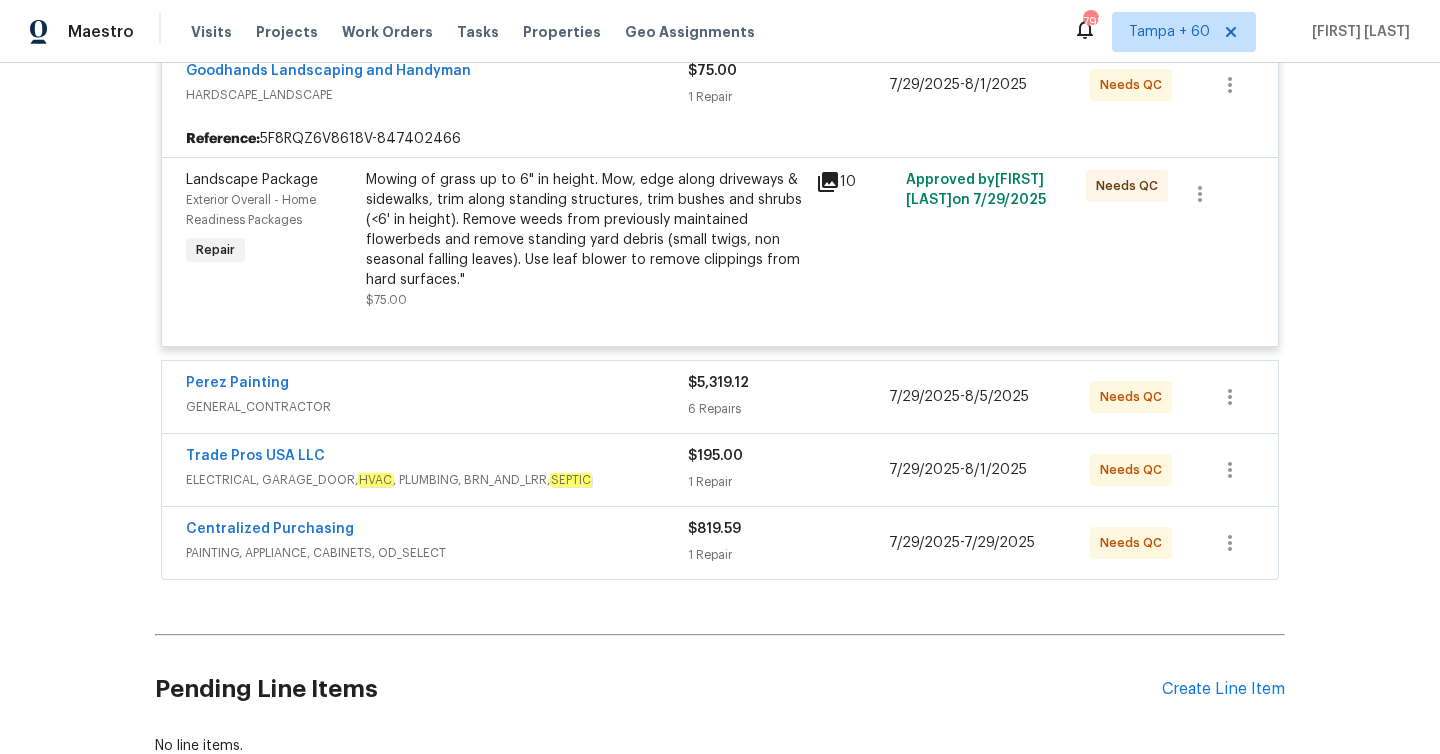 scroll, scrollTop: 755, scrollLeft: 0, axis: vertical 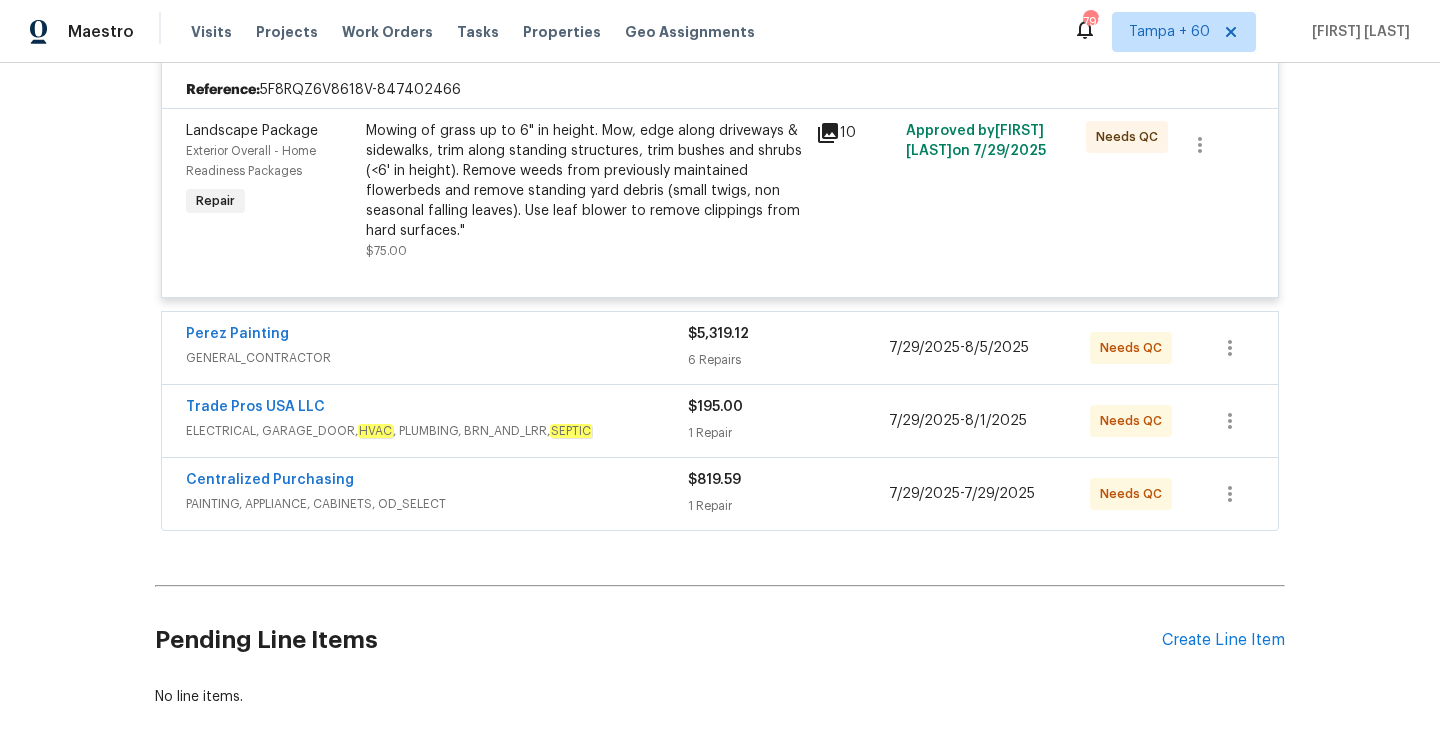 click on "6 Repairs" at bounding box center (788, 360) 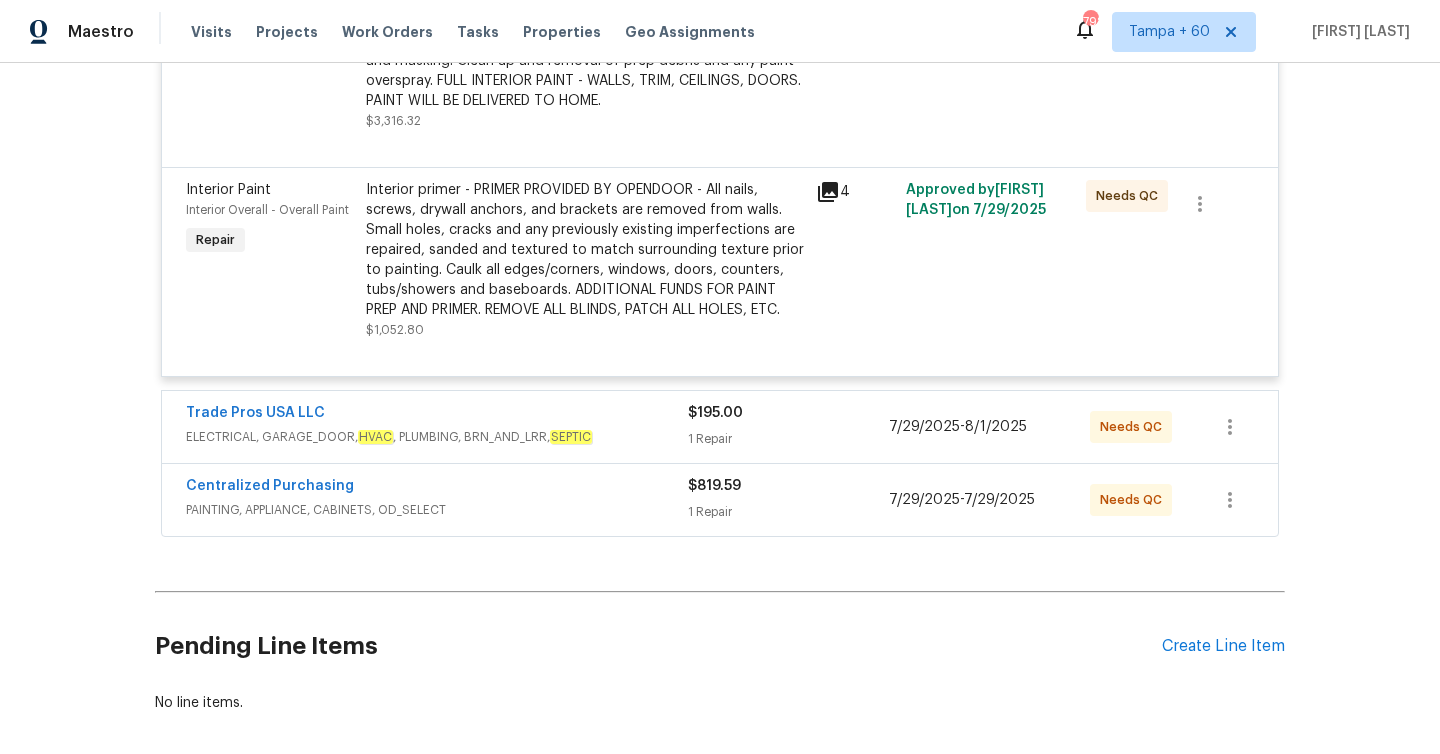 scroll, scrollTop: 2553, scrollLeft: 0, axis: vertical 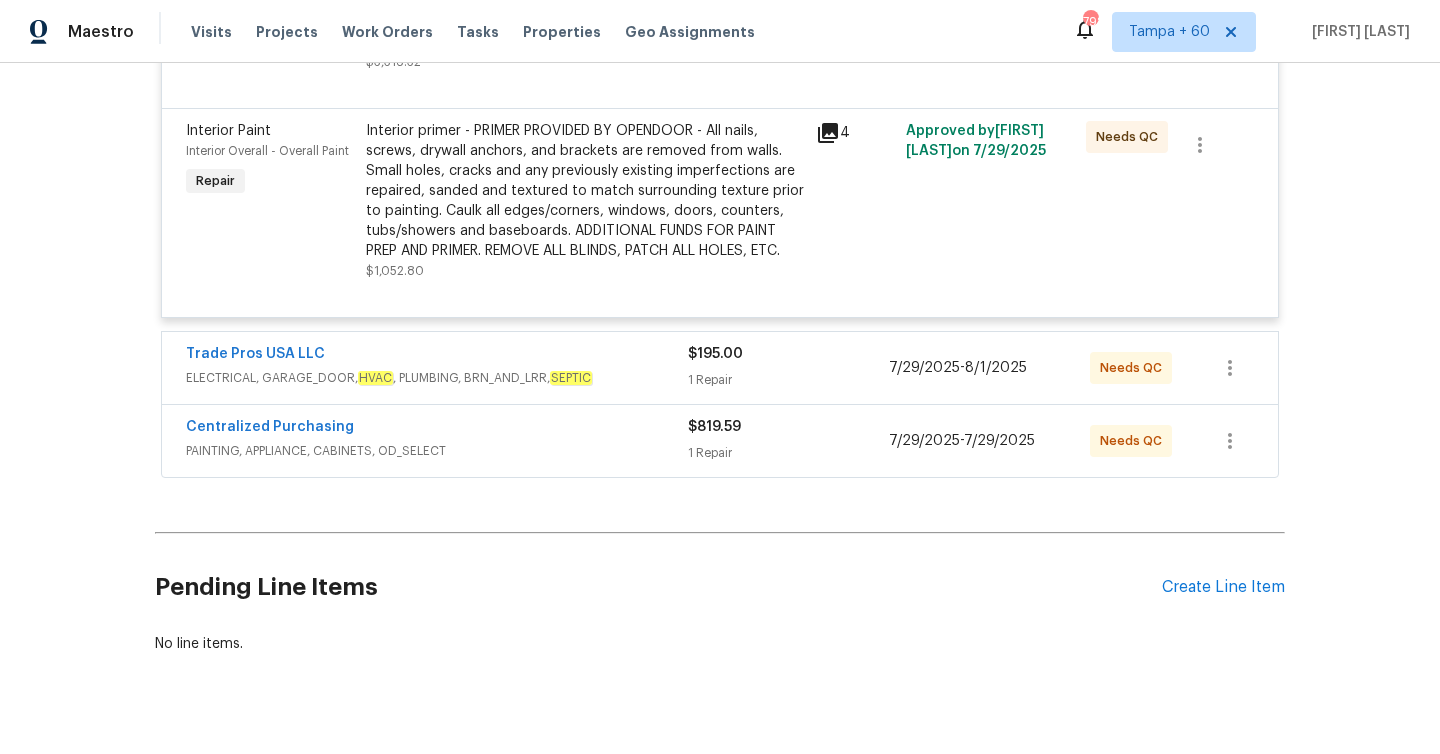click on "1 Repair" at bounding box center (788, 380) 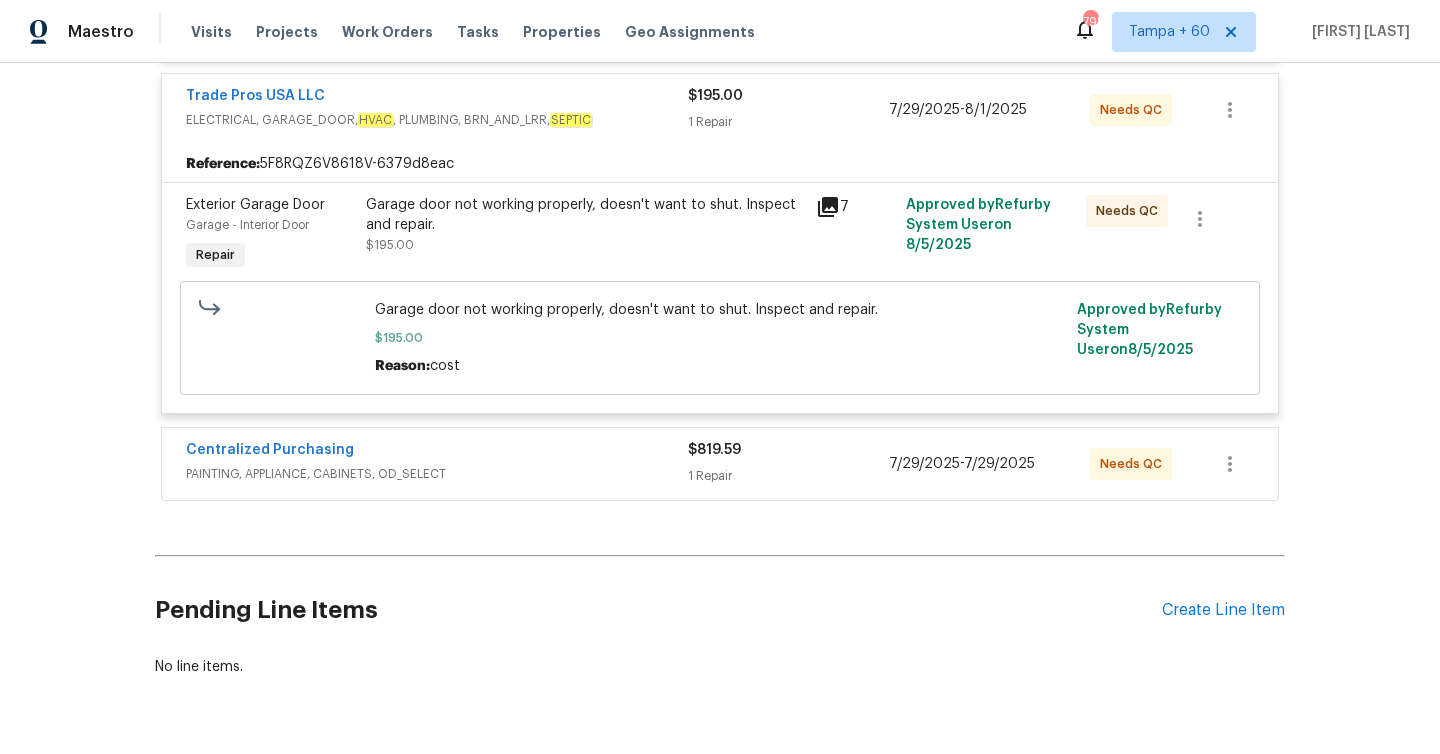 scroll, scrollTop: 2826, scrollLeft: 0, axis: vertical 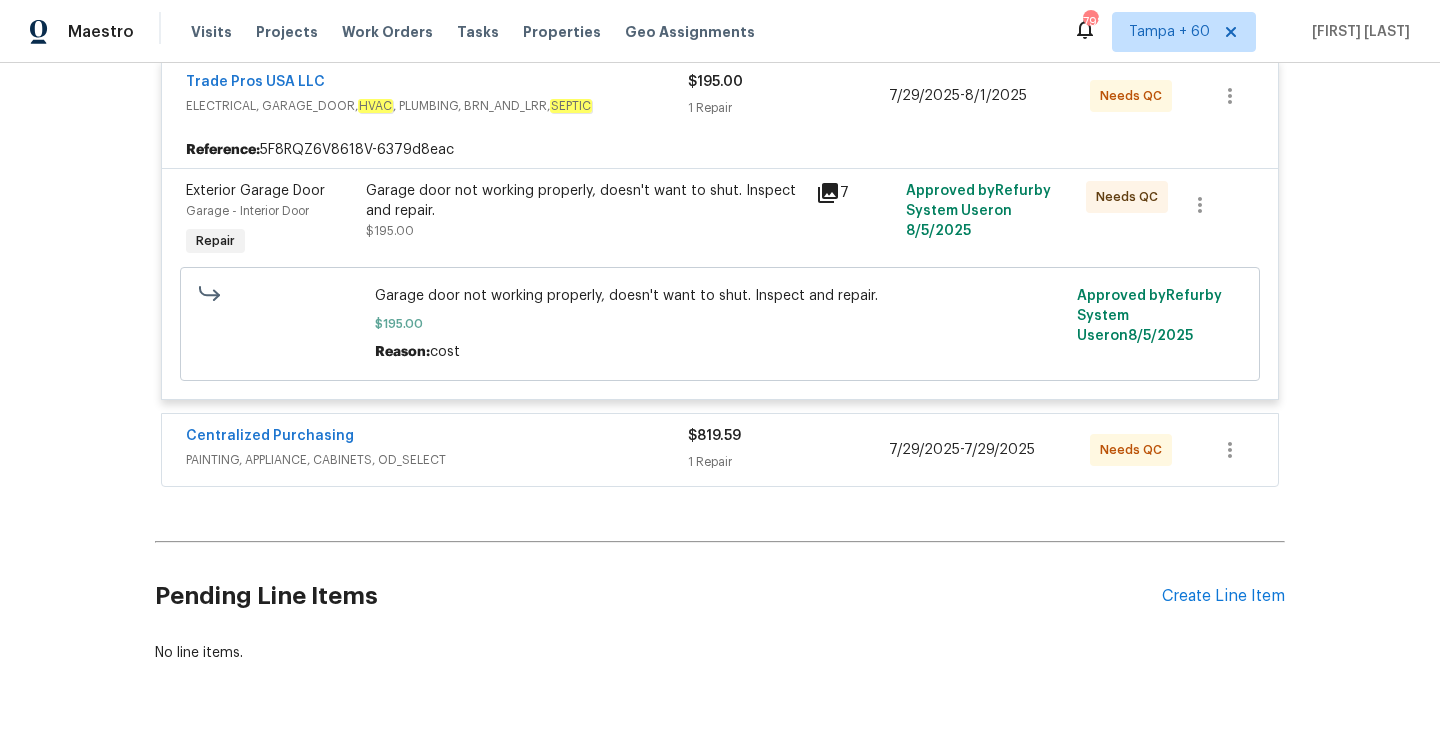click on "1 Repair" at bounding box center (788, 462) 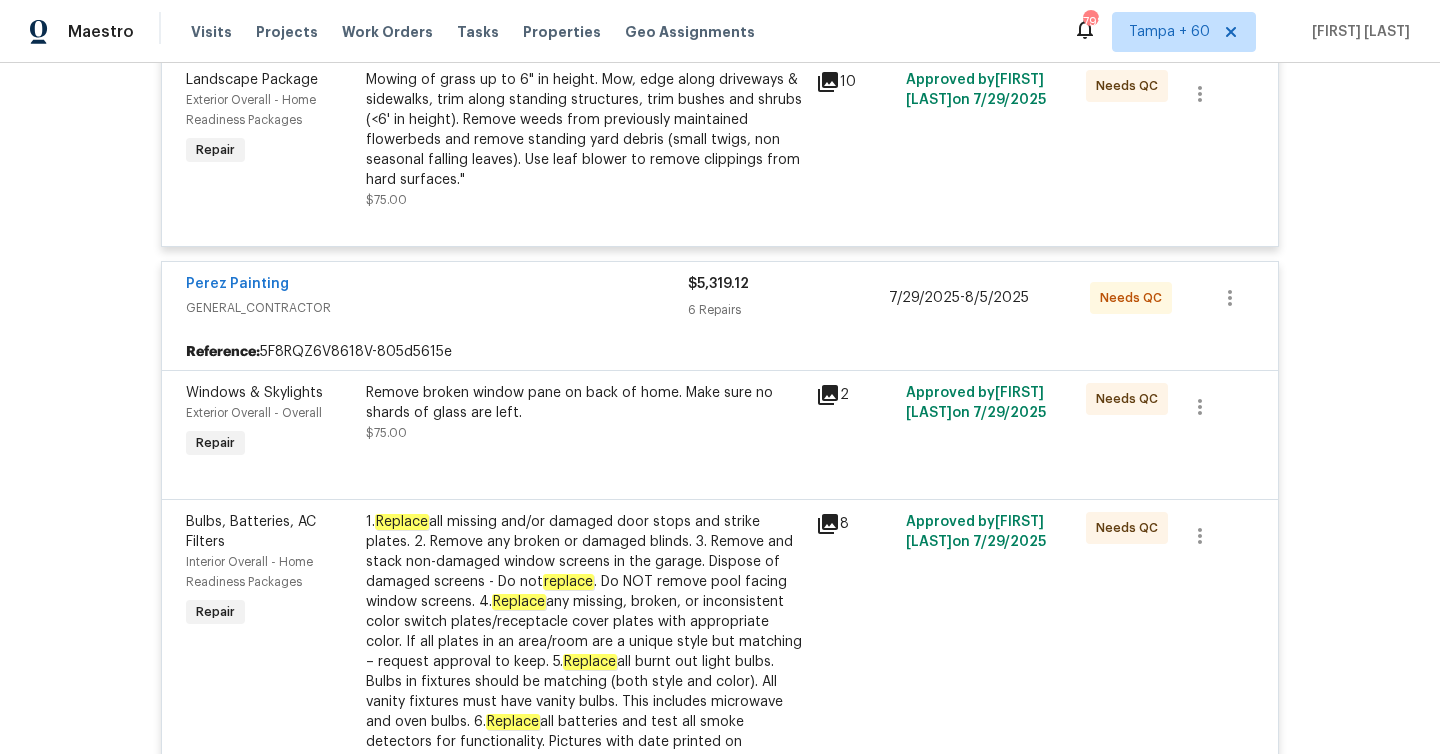 scroll, scrollTop: 359, scrollLeft: 0, axis: vertical 